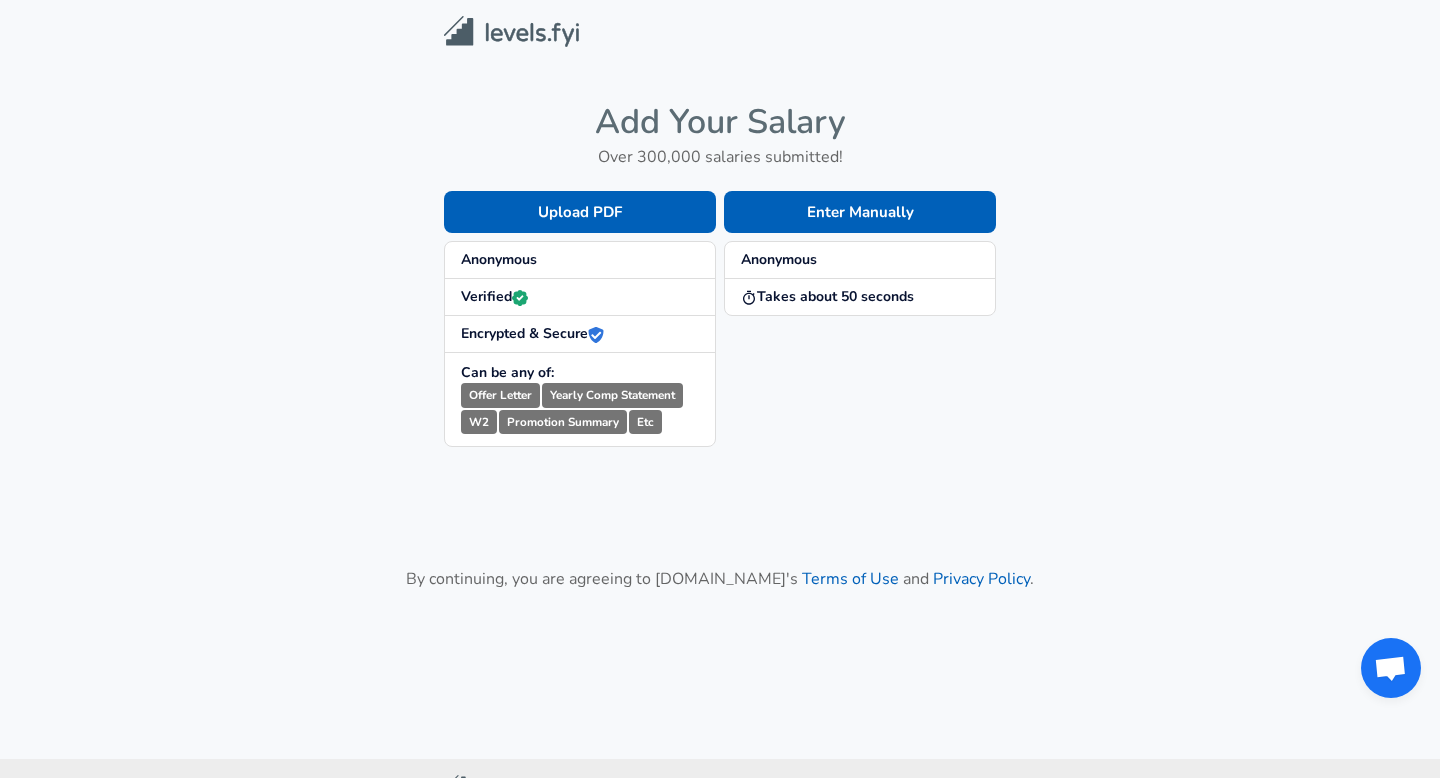 scroll, scrollTop: 0, scrollLeft: 0, axis: both 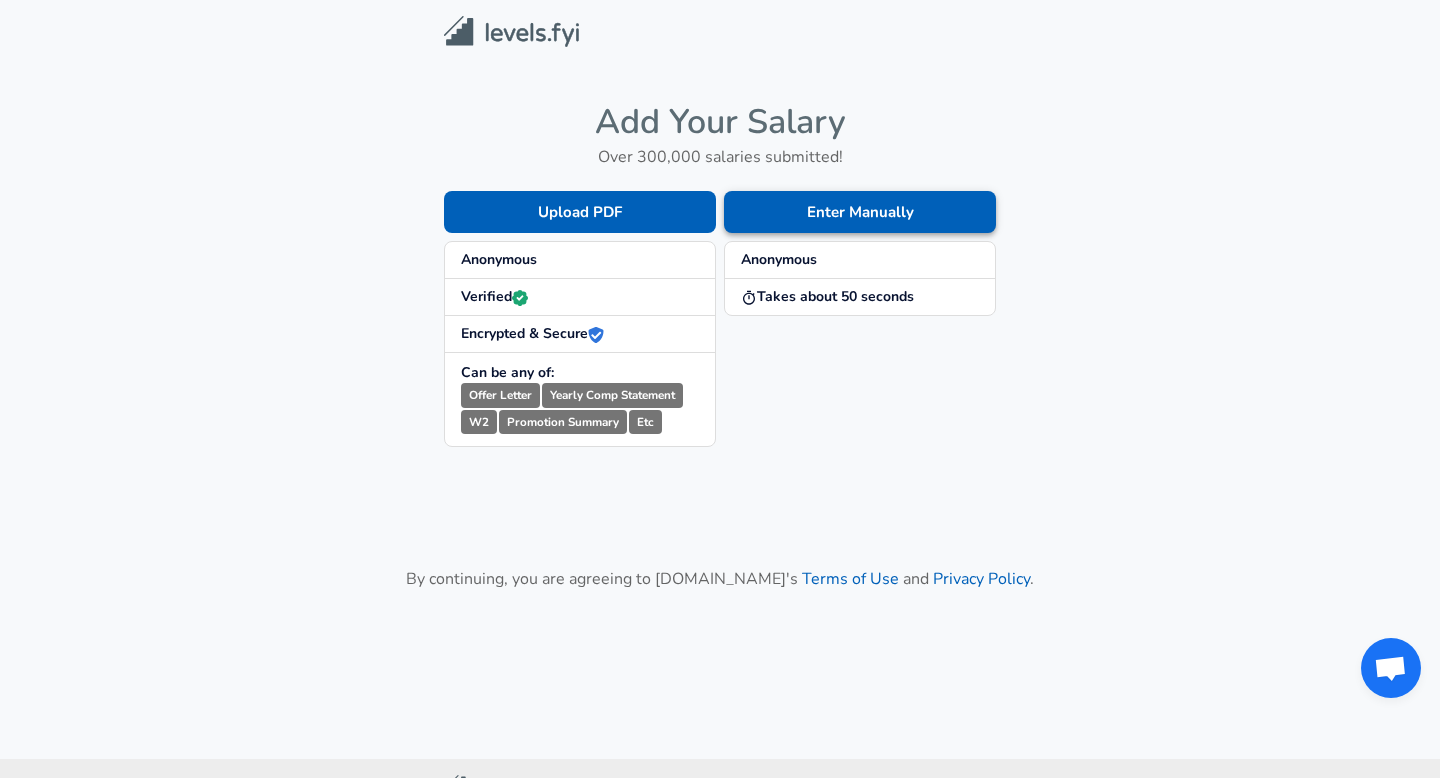 click on "Enter Manually" at bounding box center [860, 212] 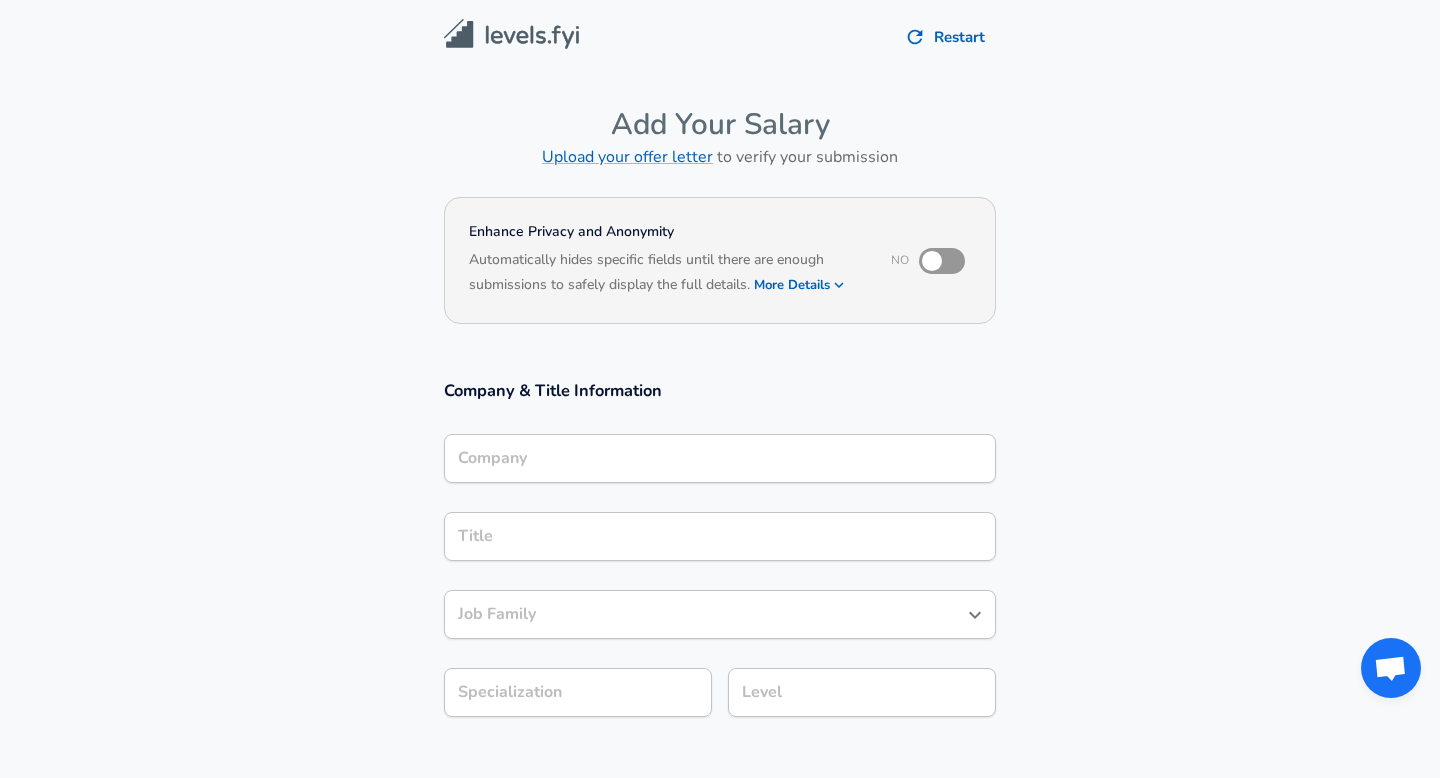 click on "Company" at bounding box center (720, 458) 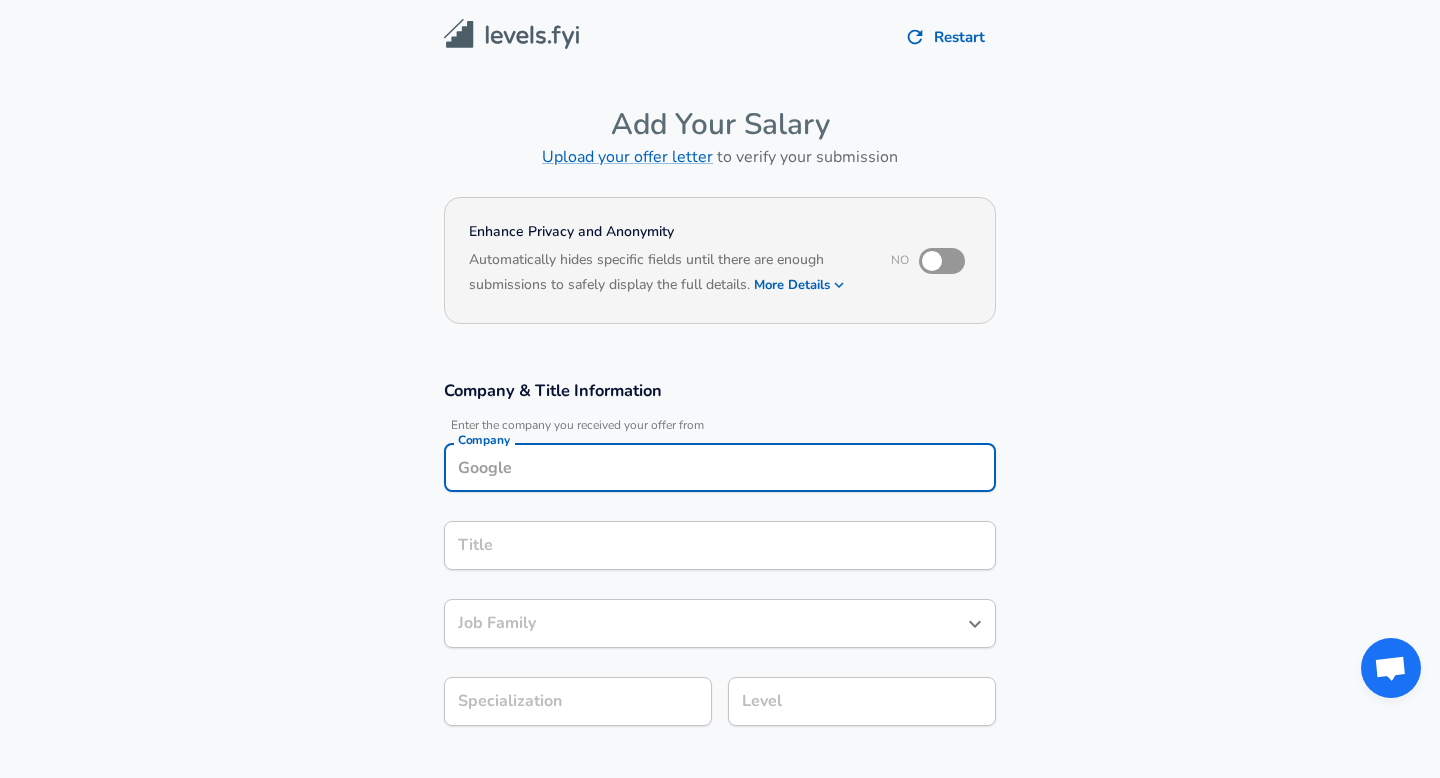 scroll, scrollTop: 20, scrollLeft: 0, axis: vertical 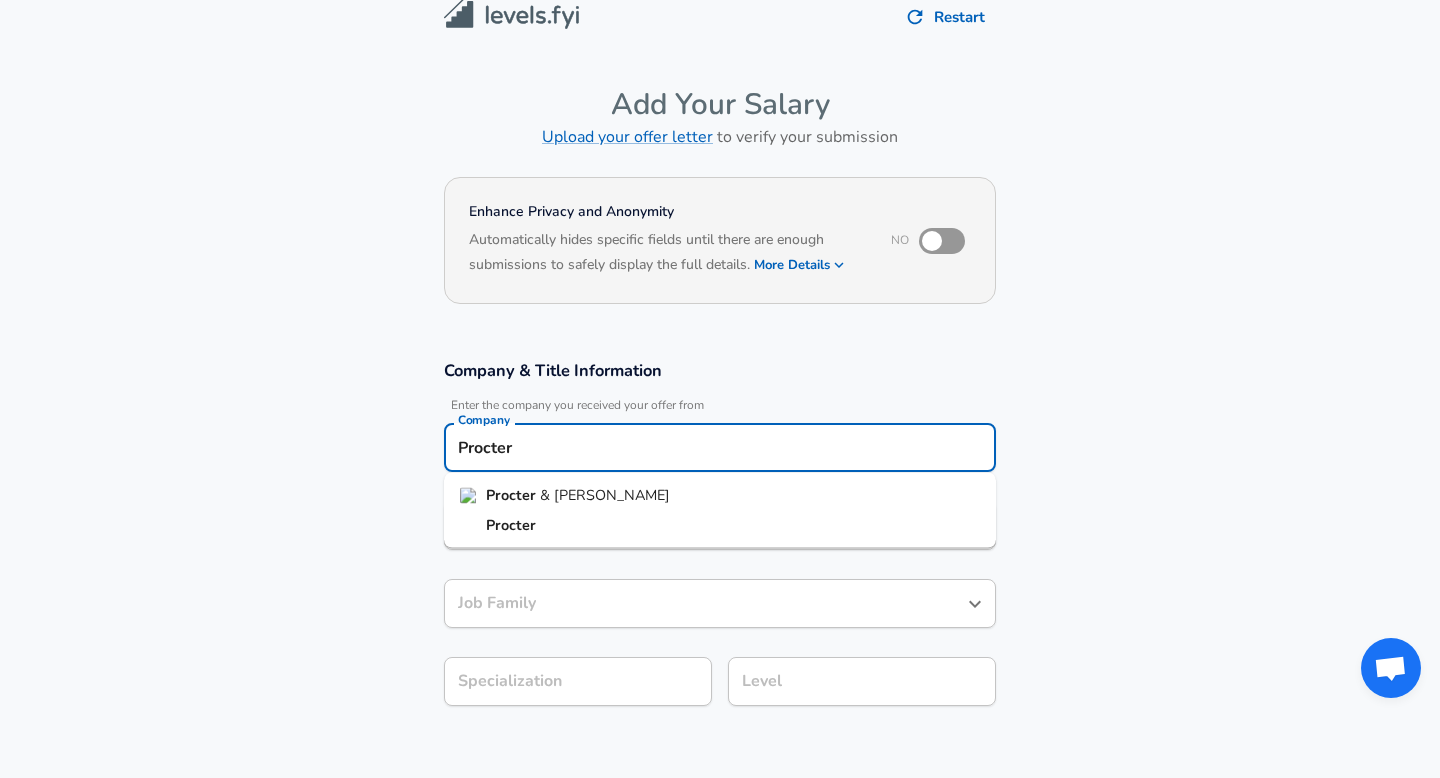 click on "Procter    & [PERSON_NAME]" at bounding box center (720, 496) 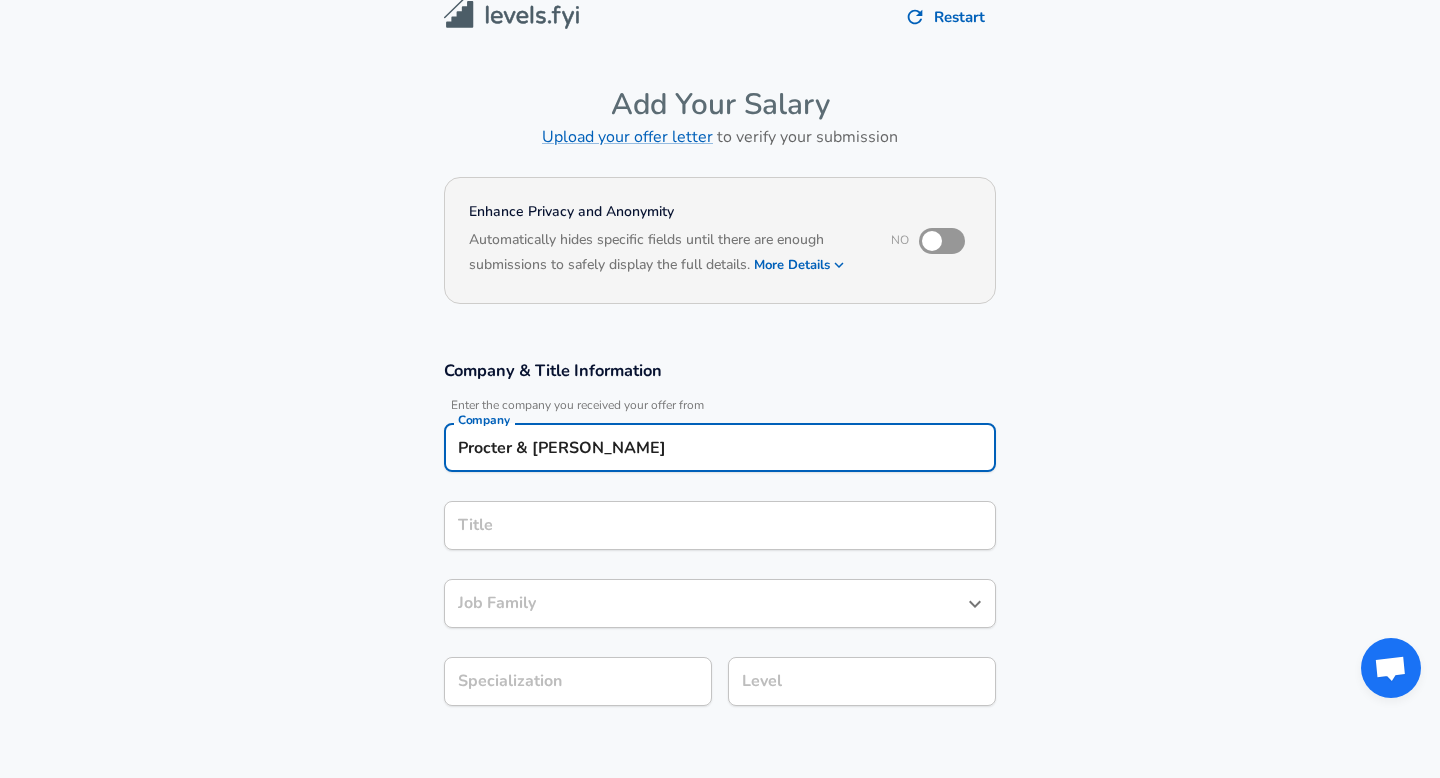 type on "Procter & [PERSON_NAME]" 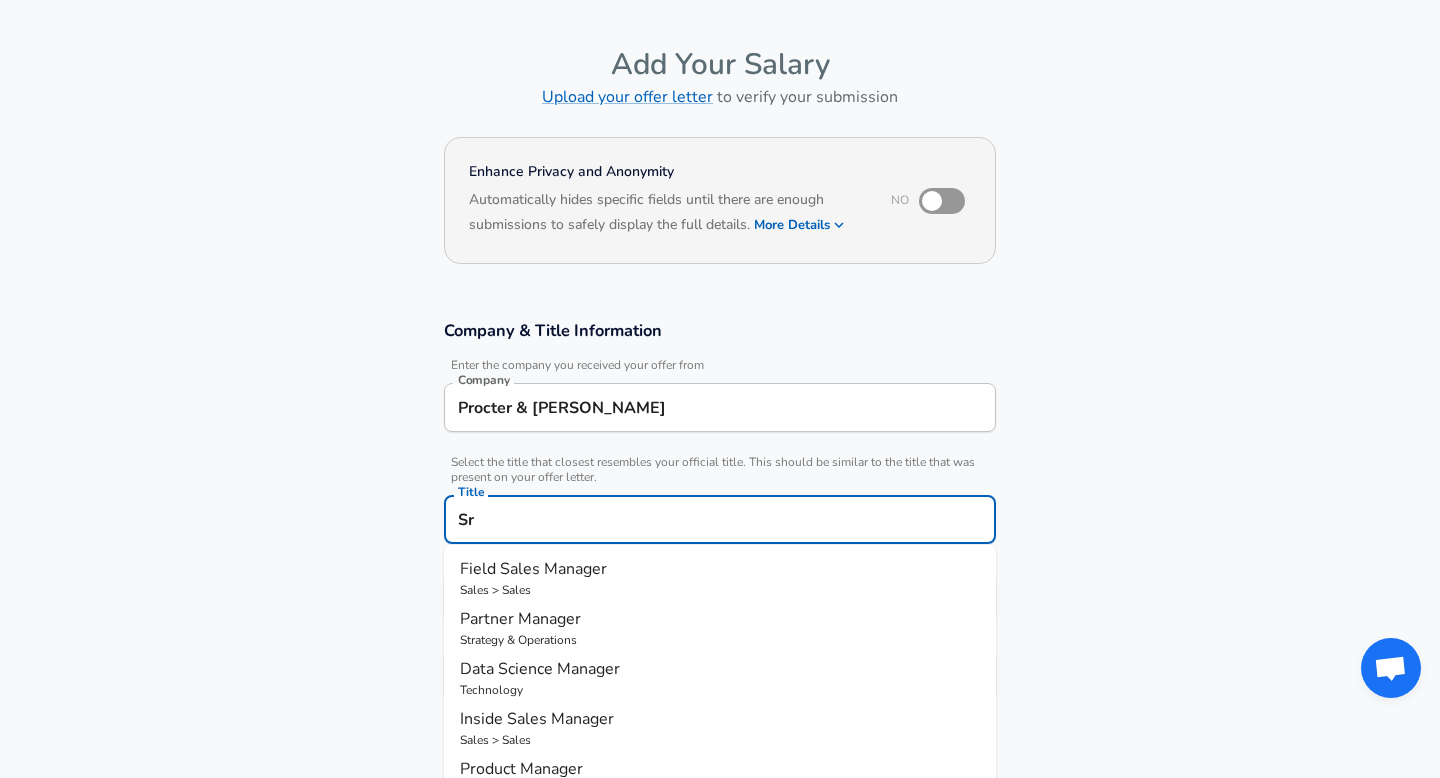 type on "S" 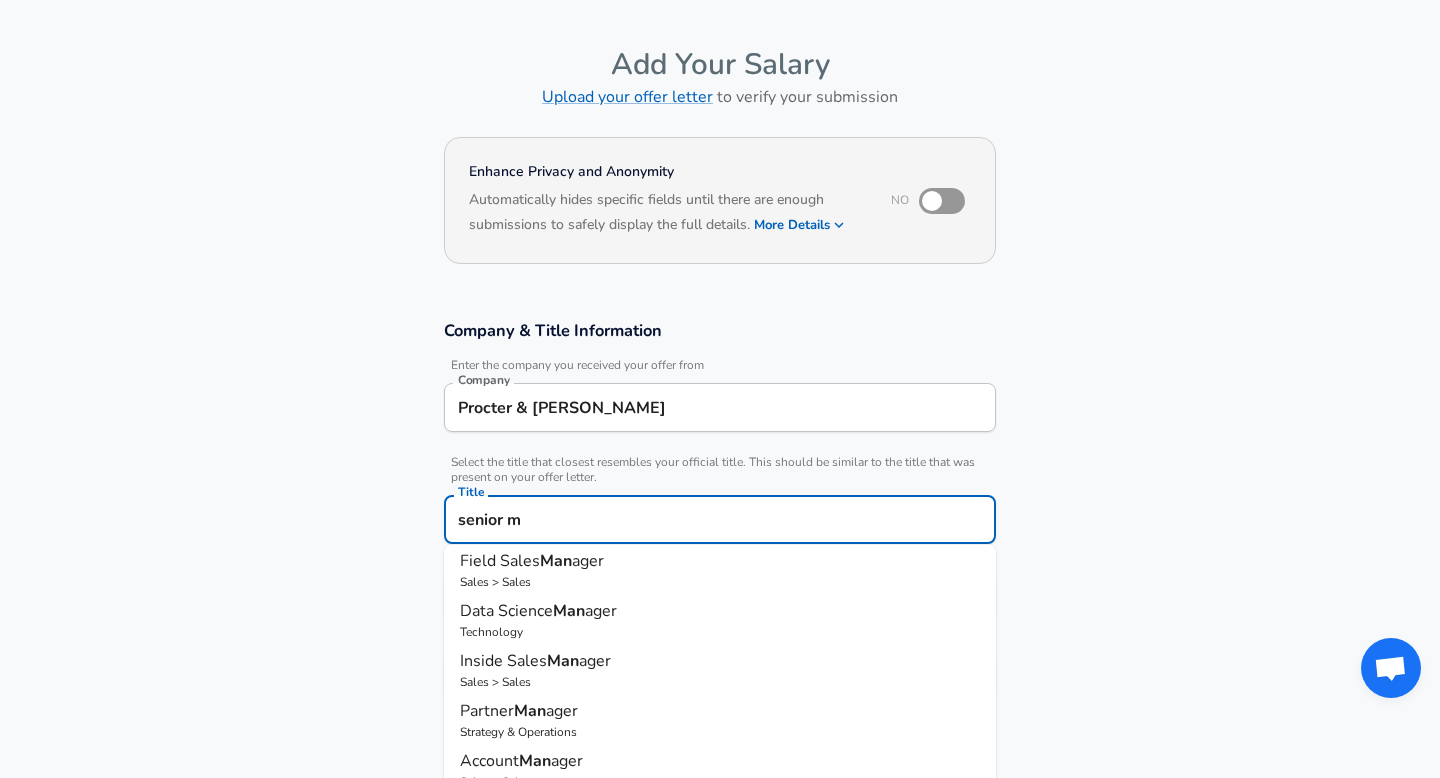 scroll, scrollTop: 0, scrollLeft: 0, axis: both 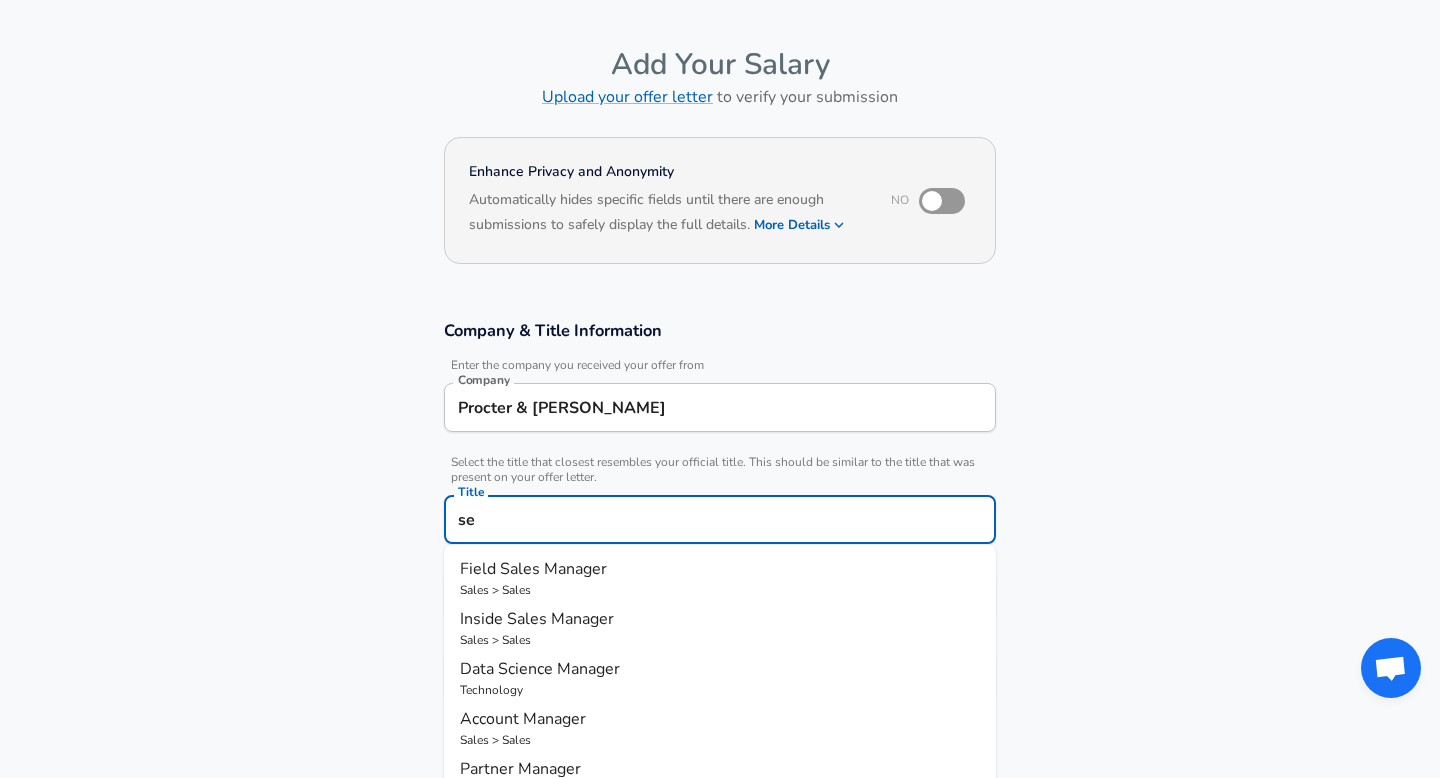 type on "s" 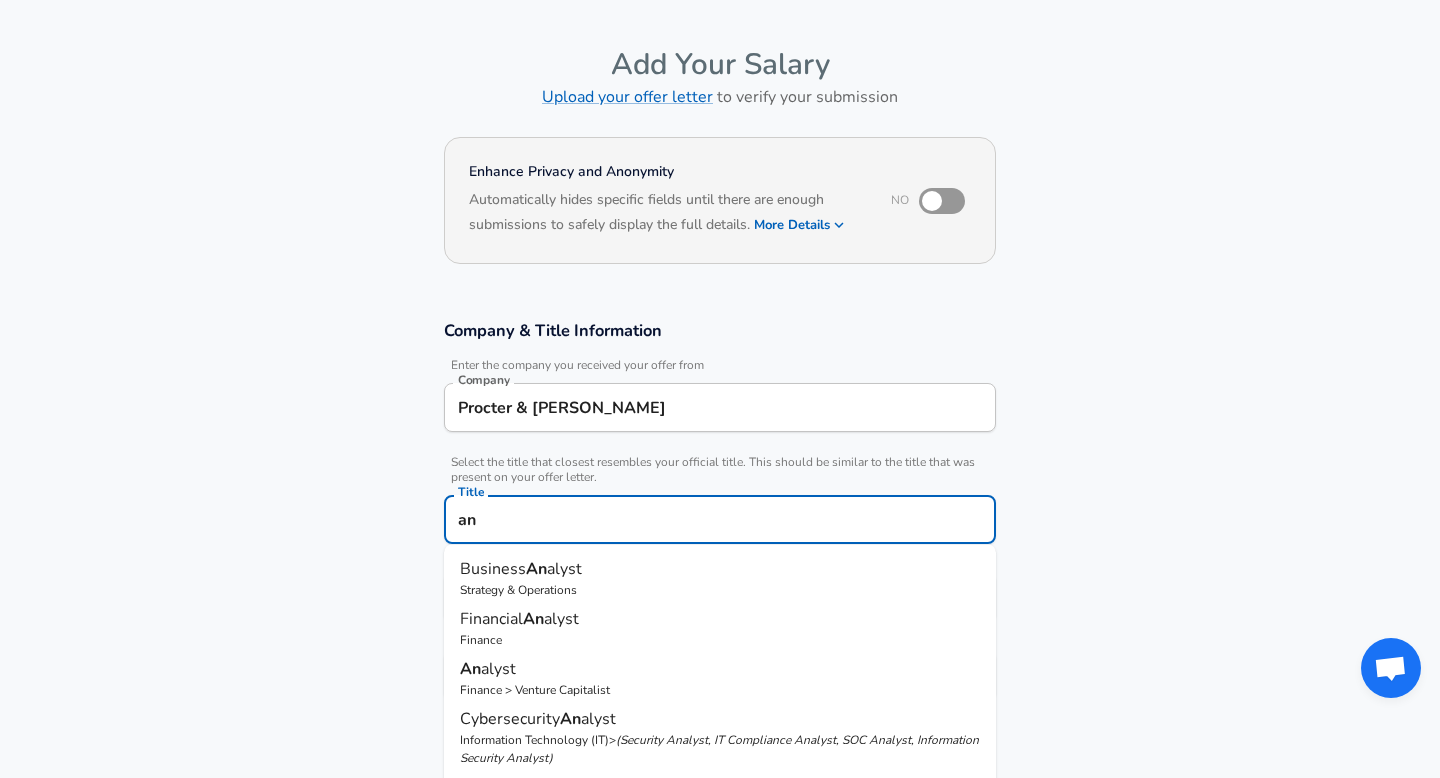 type on "a" 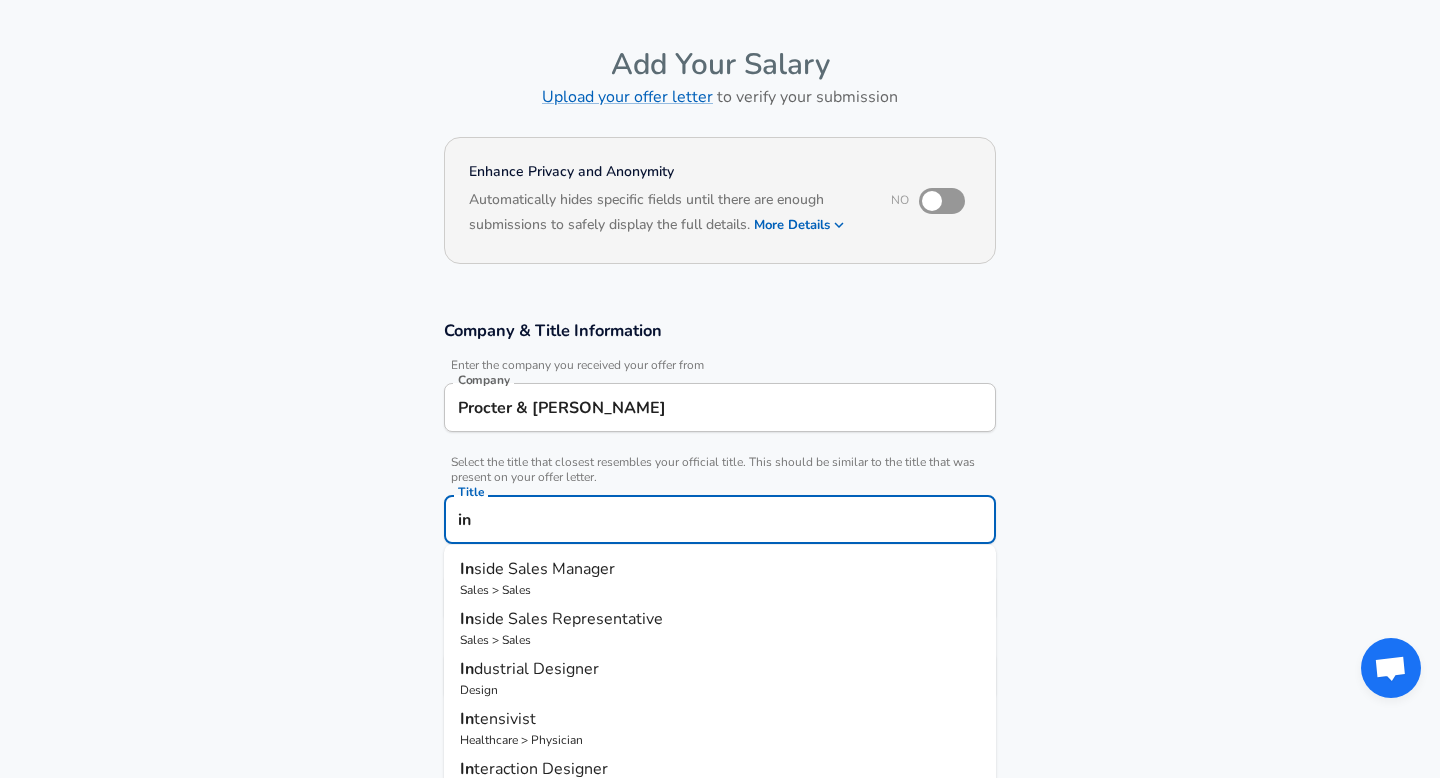 type on "i" 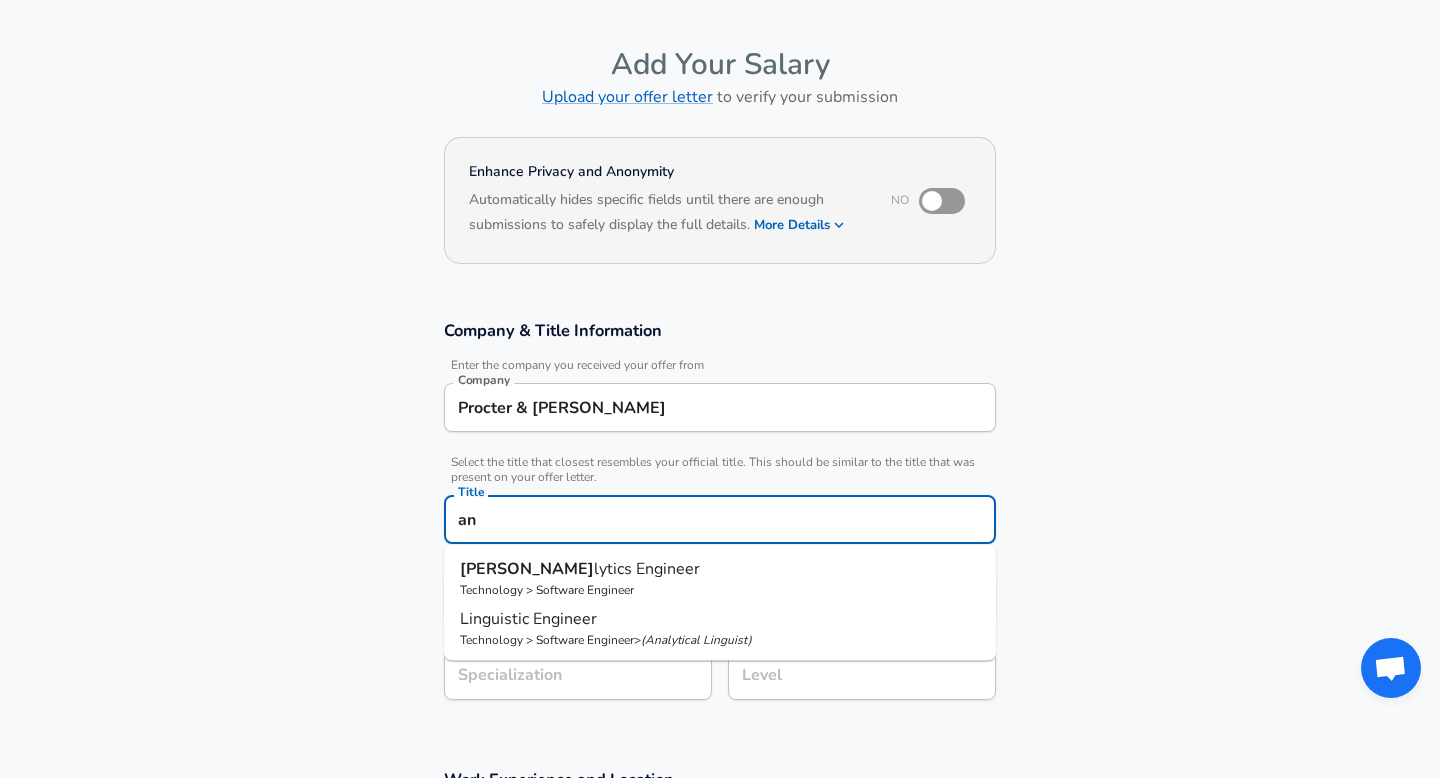 type on "a" 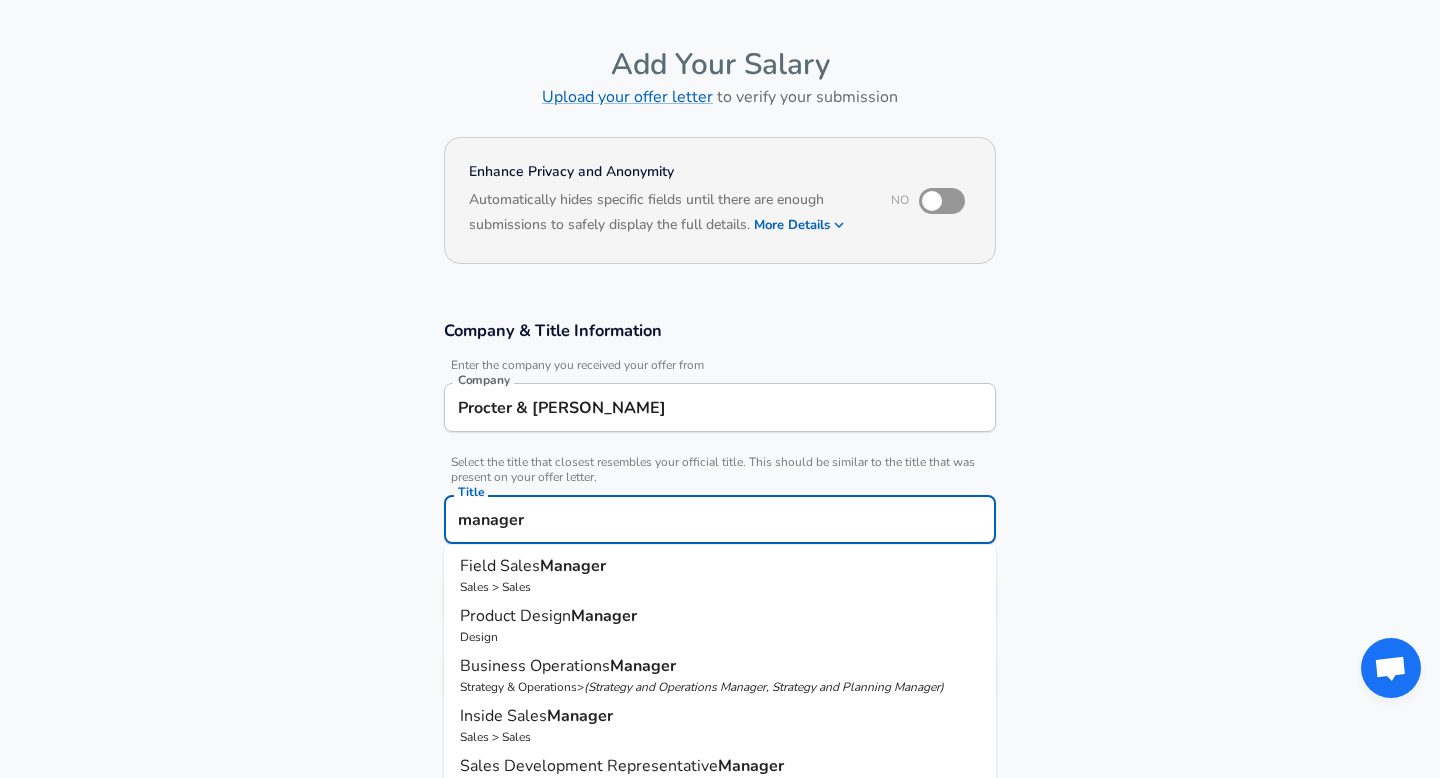 scroll, scrollTop: 455, scrollLeft: 0, axis: vertical 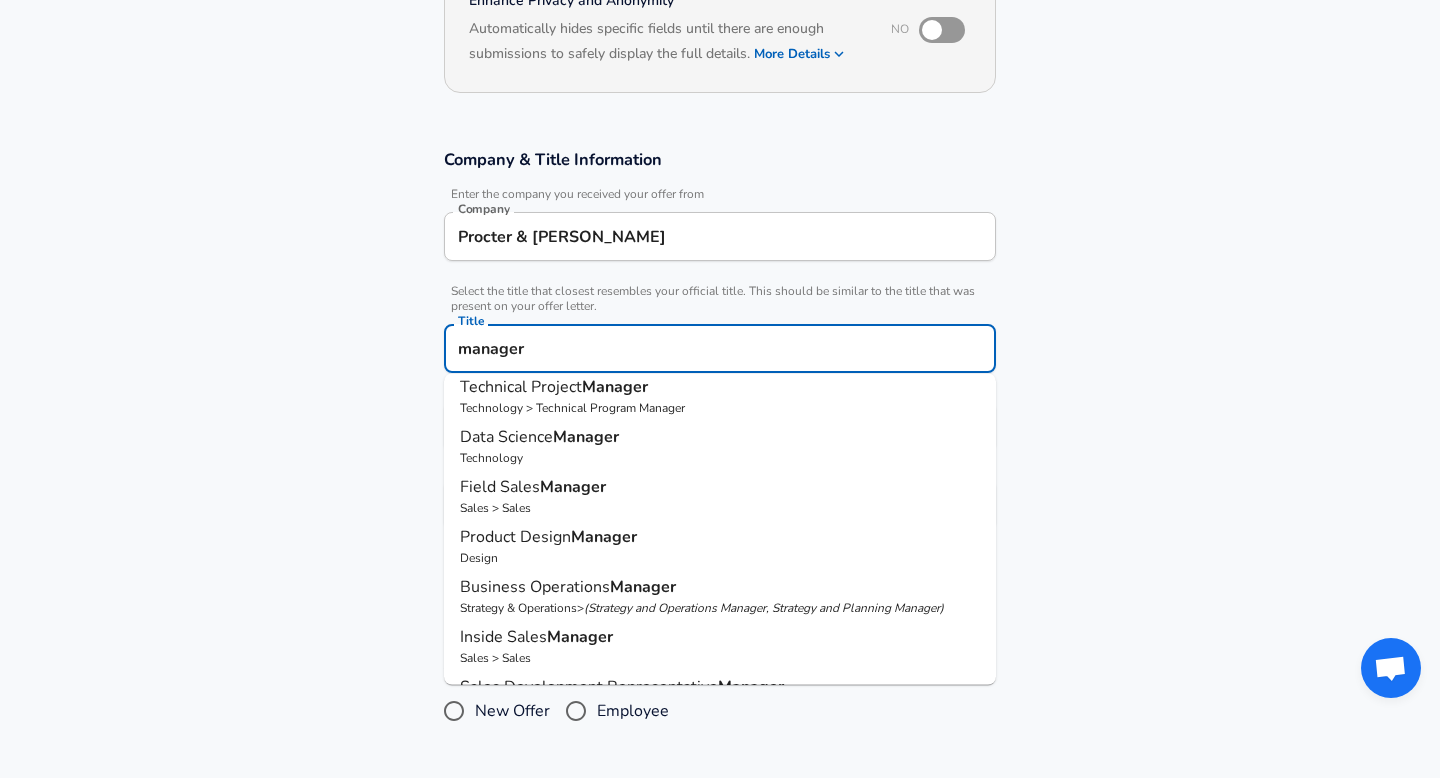 click on "Sales > Sales" at bounding box center (720, 508) 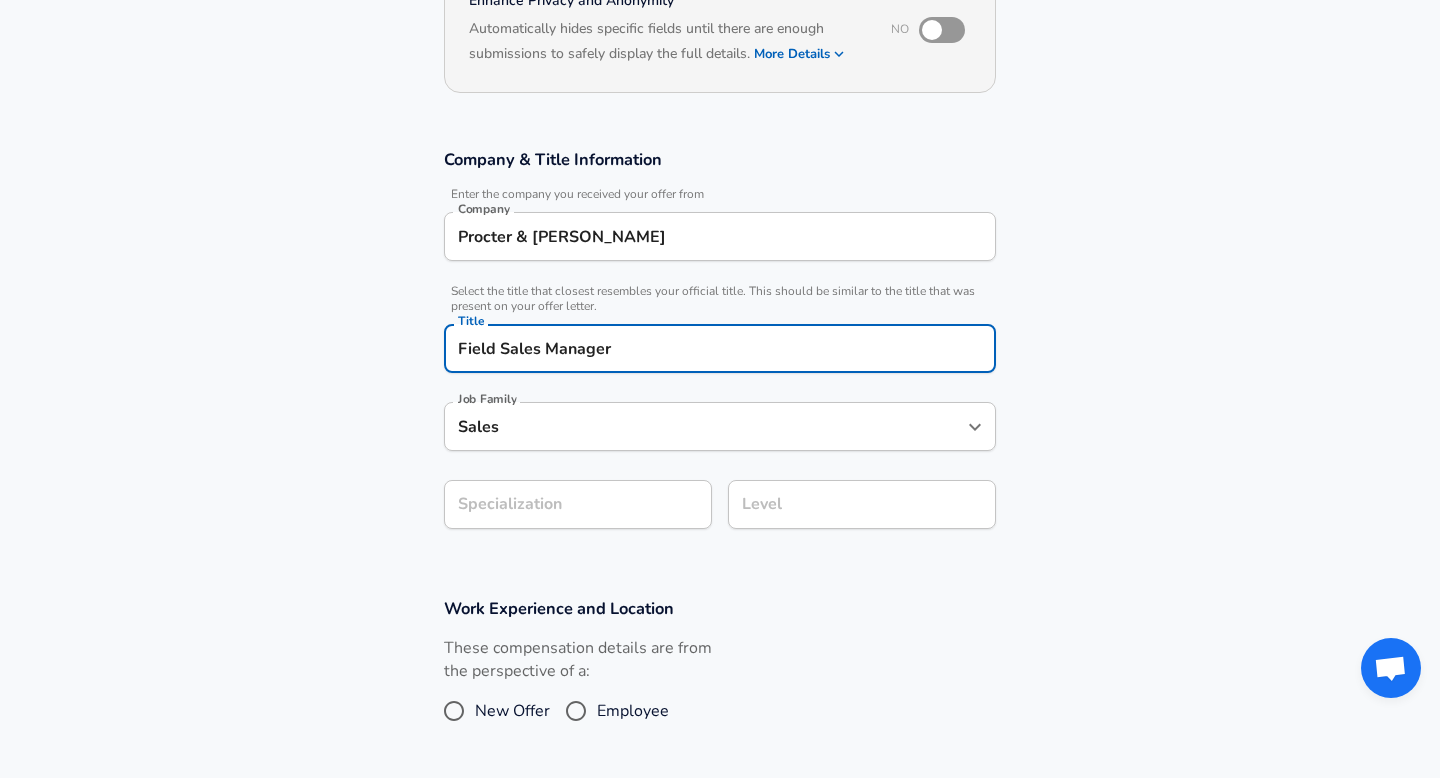type on "Field Sales Manager" 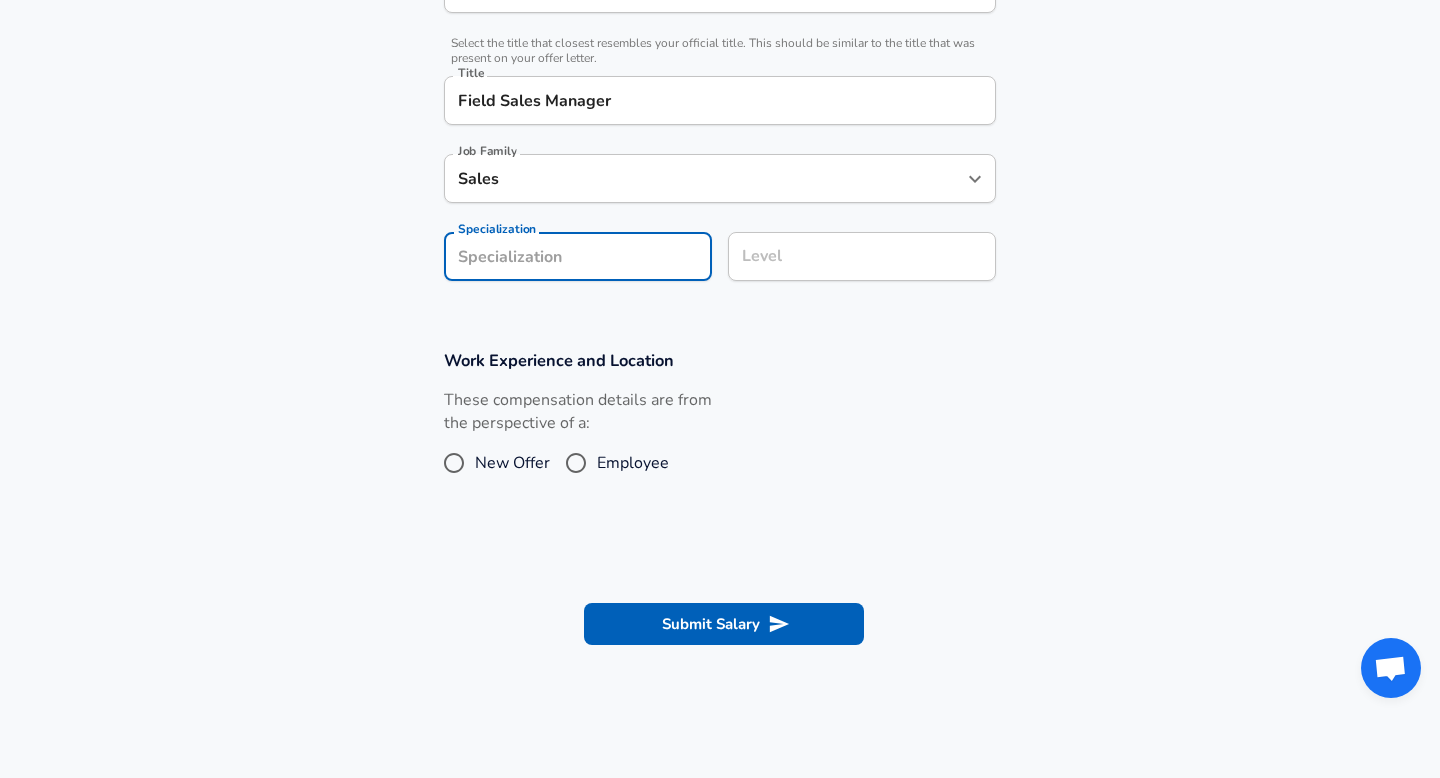 scroll, scrollTop: 484, scrollLeft: 0, axis: vertical 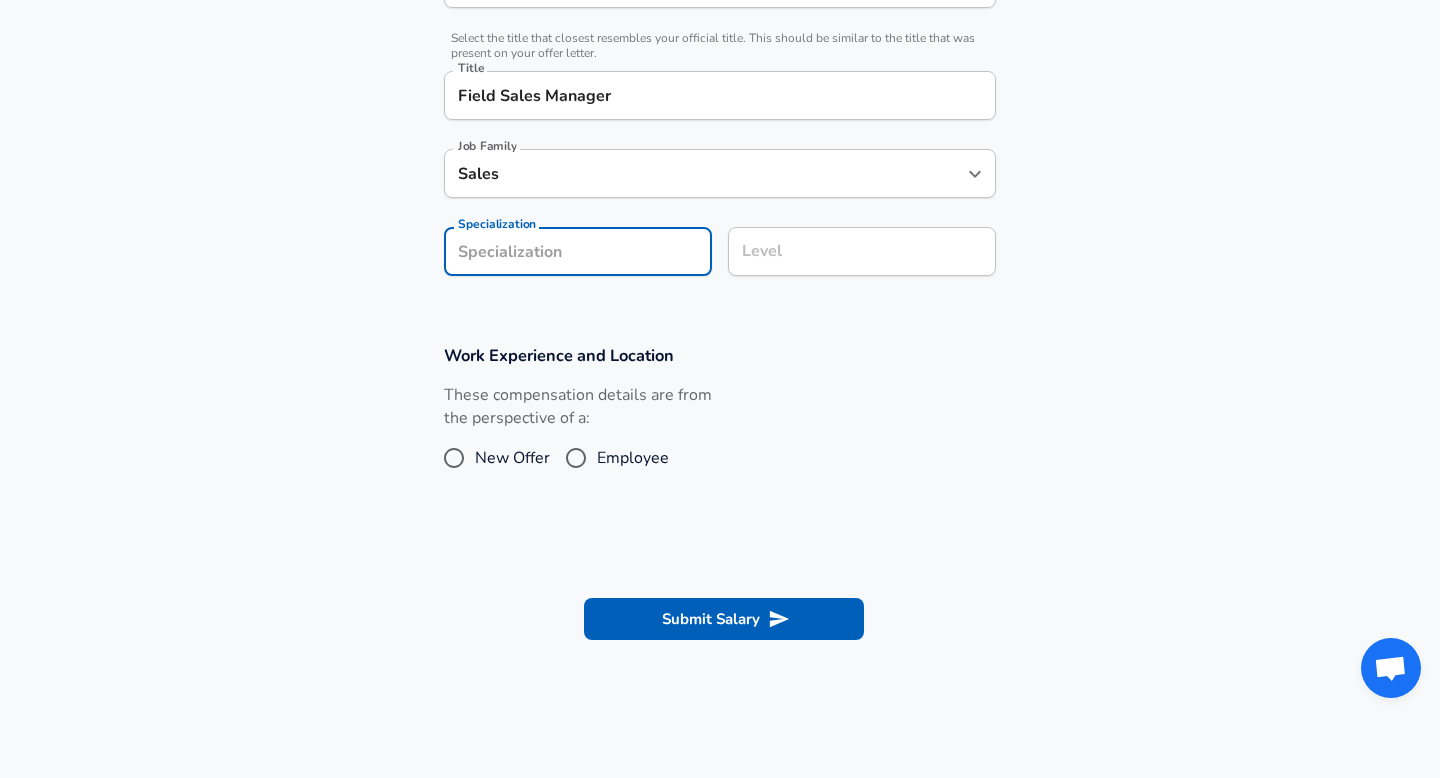 click on "Level" at bounding box center (862, 251) 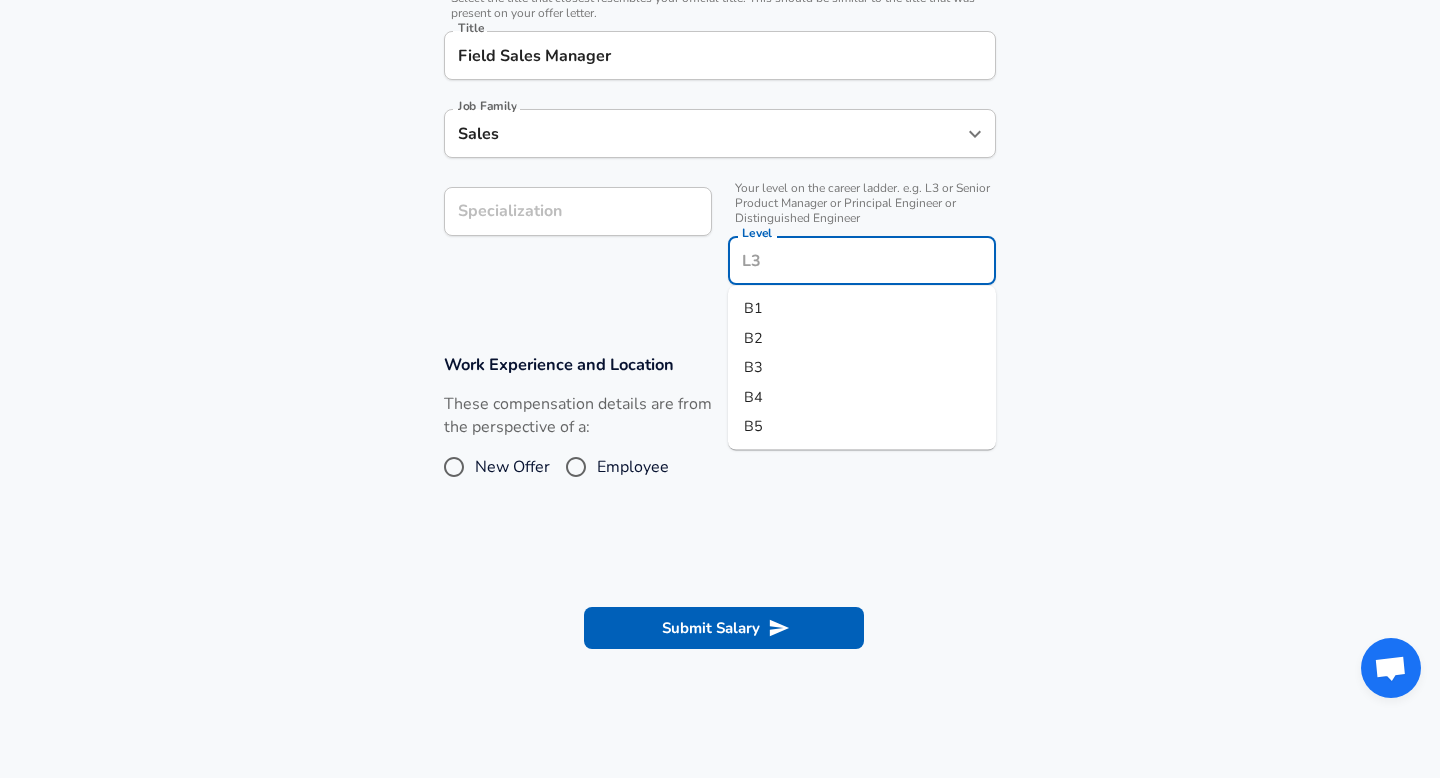click on "B2" at bounding box center [862, 338] 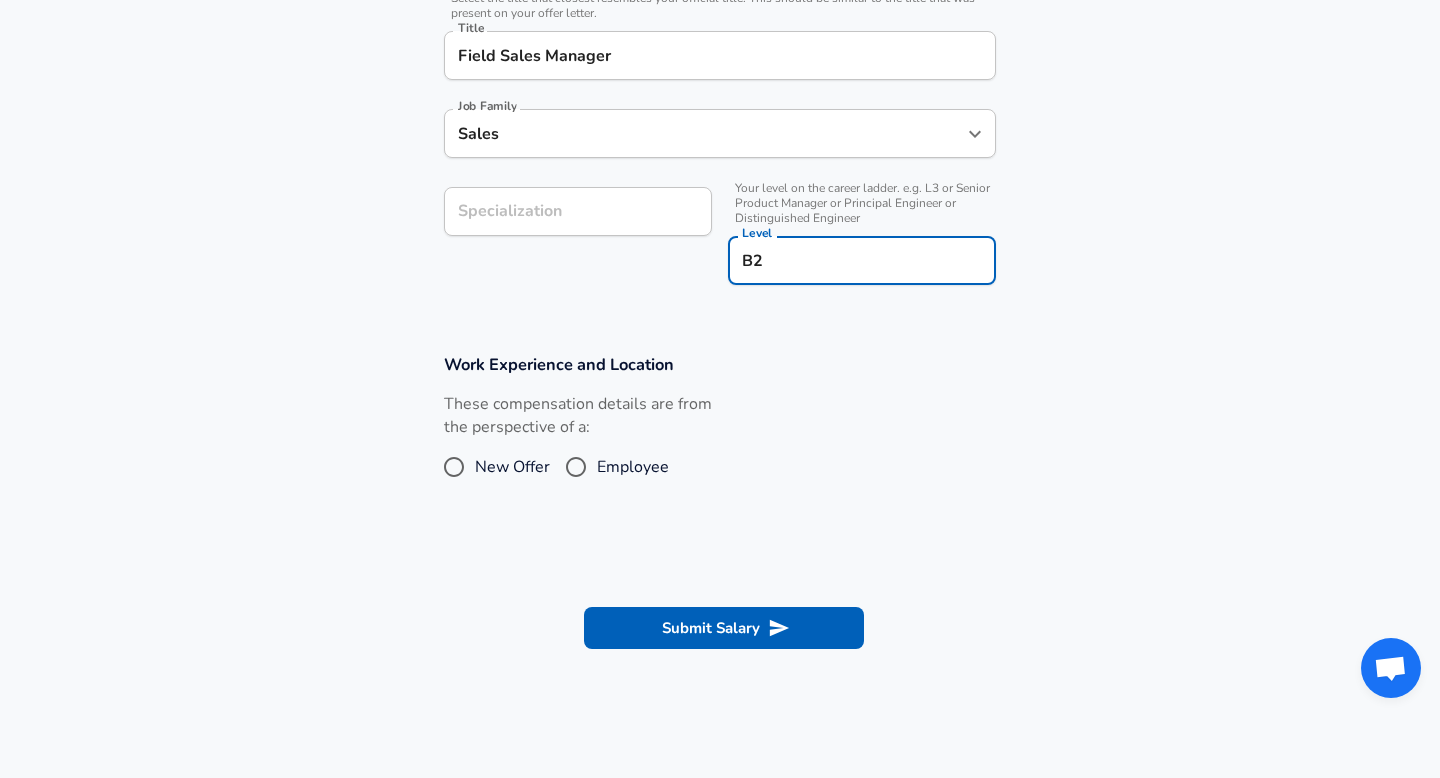 click on "Specialization Specialization" at bounding box center (578, 211) 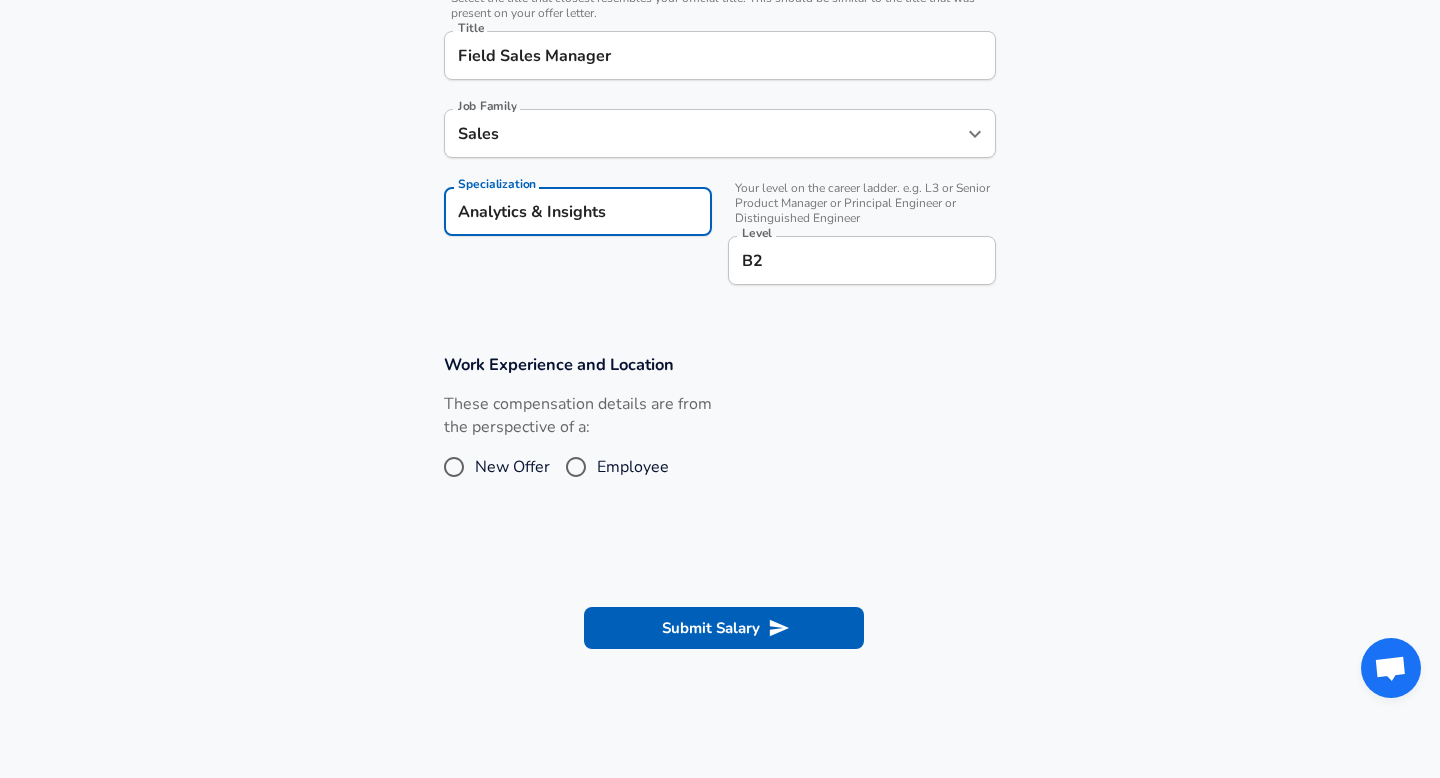type on "Analytics & Insights" 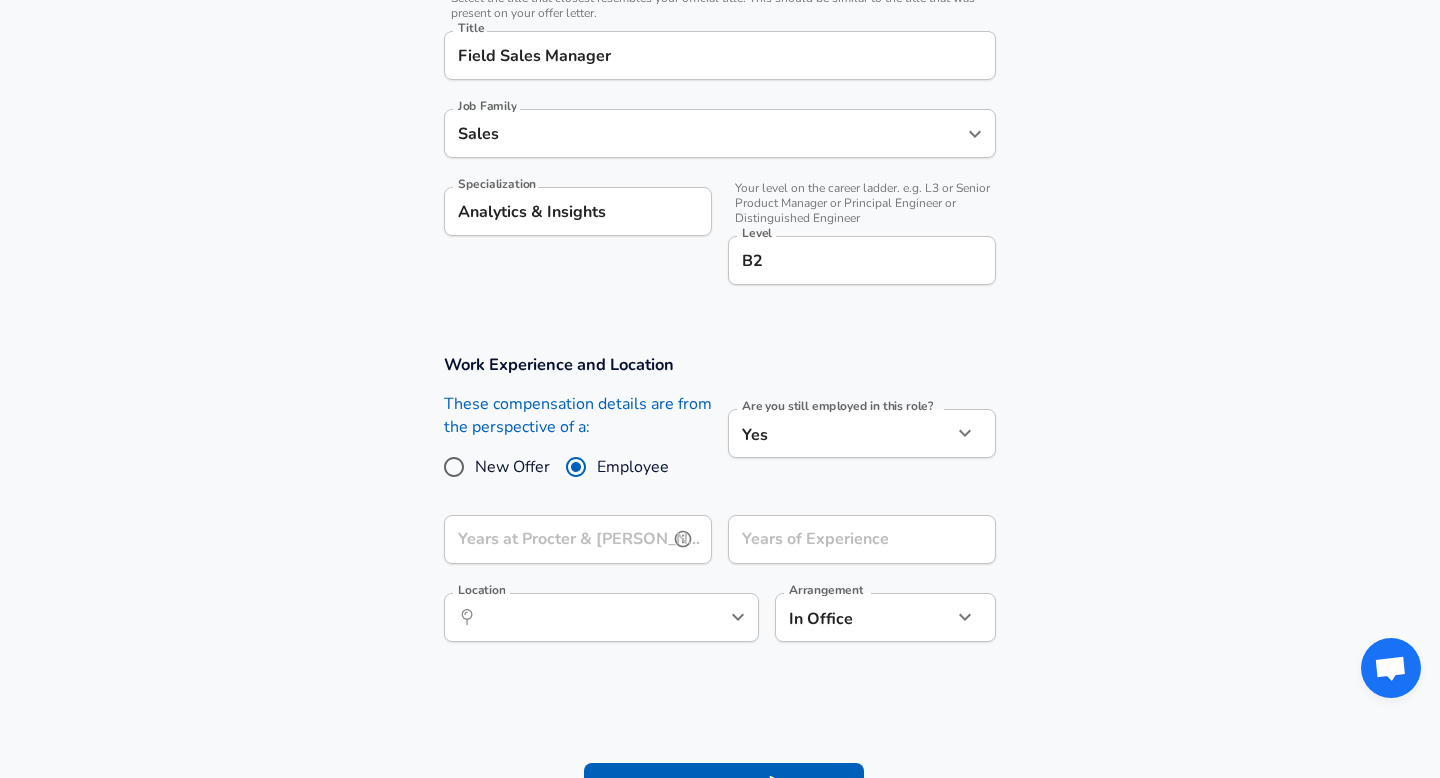 click on "Years at Procter & [PERSON_NAME]" at bounding box center [556, 539] 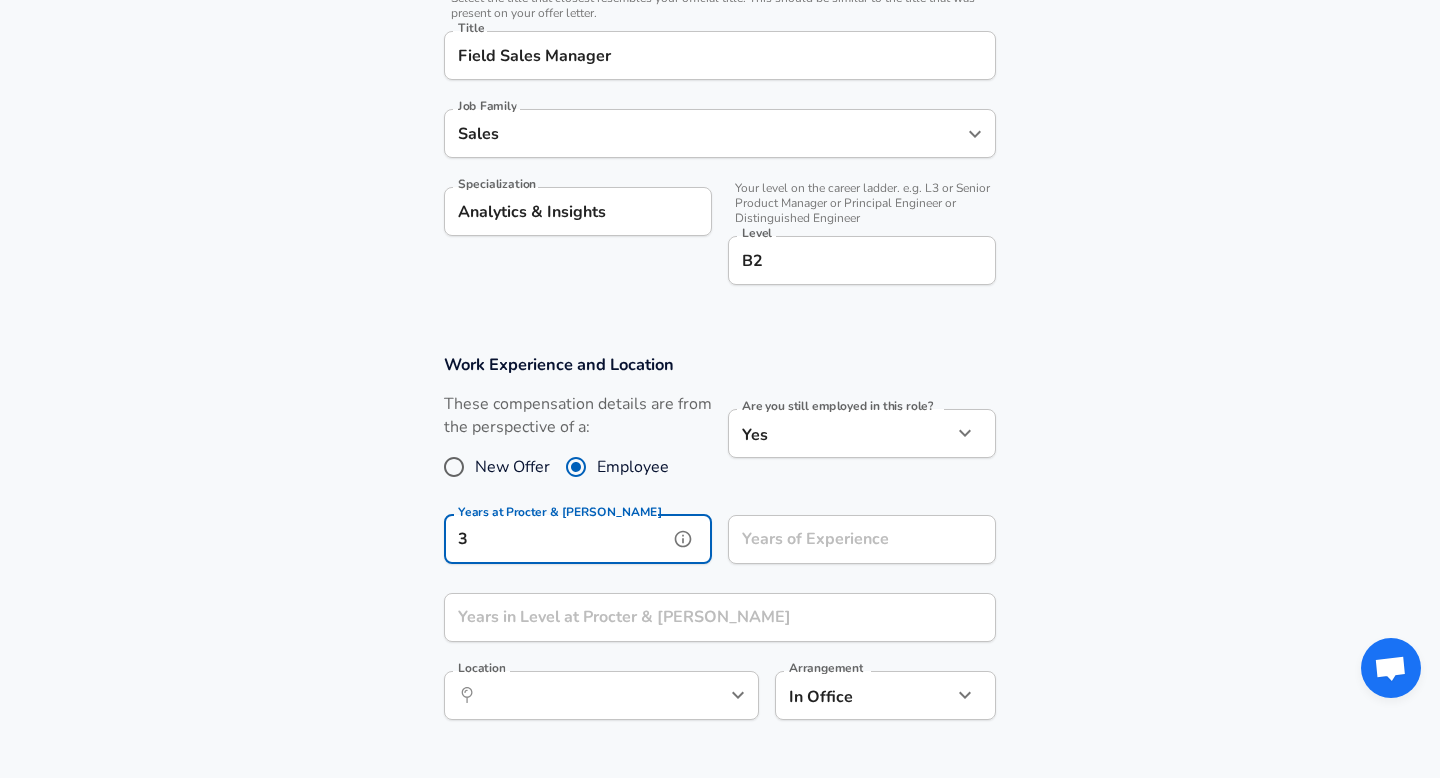 type on "3" 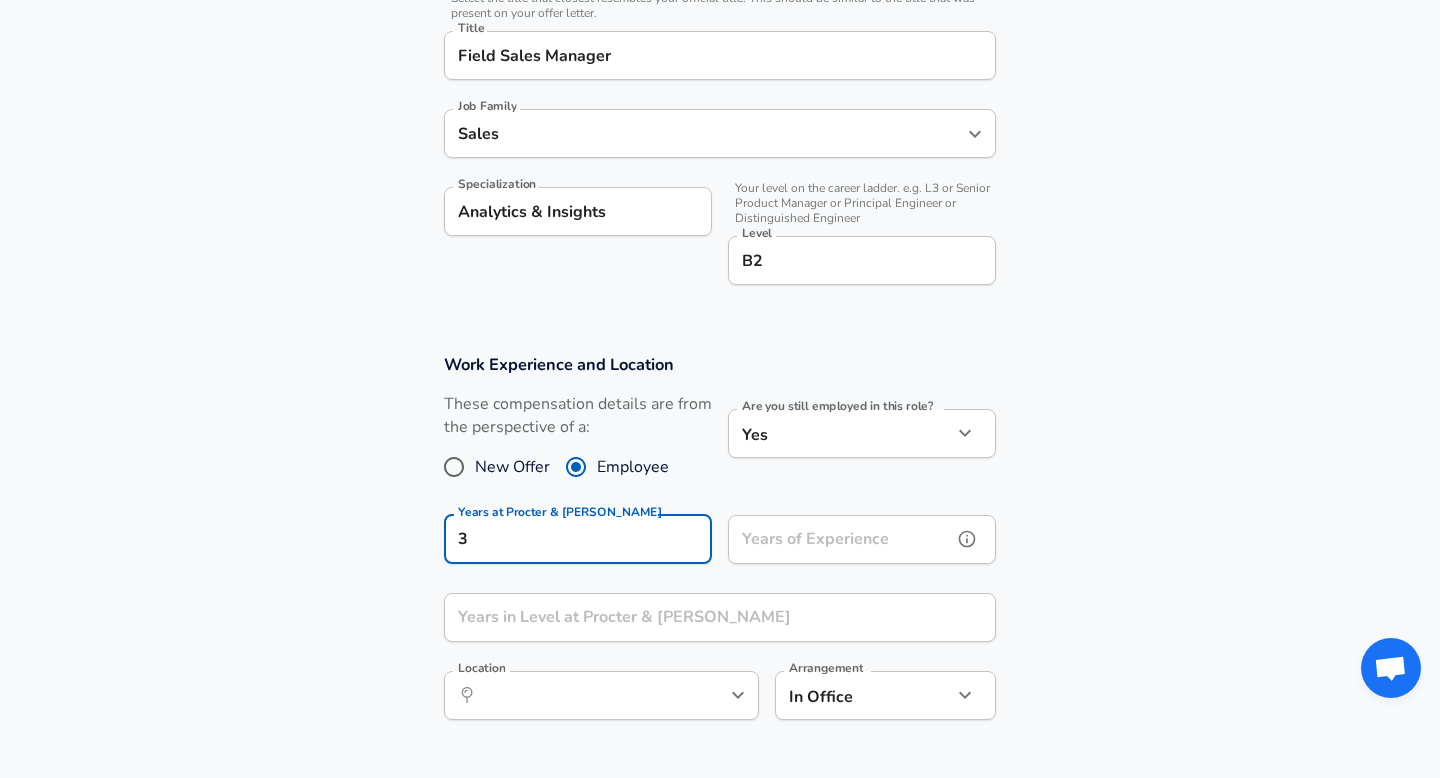 click on "Years of Experience" at bounding box center (840, 539) 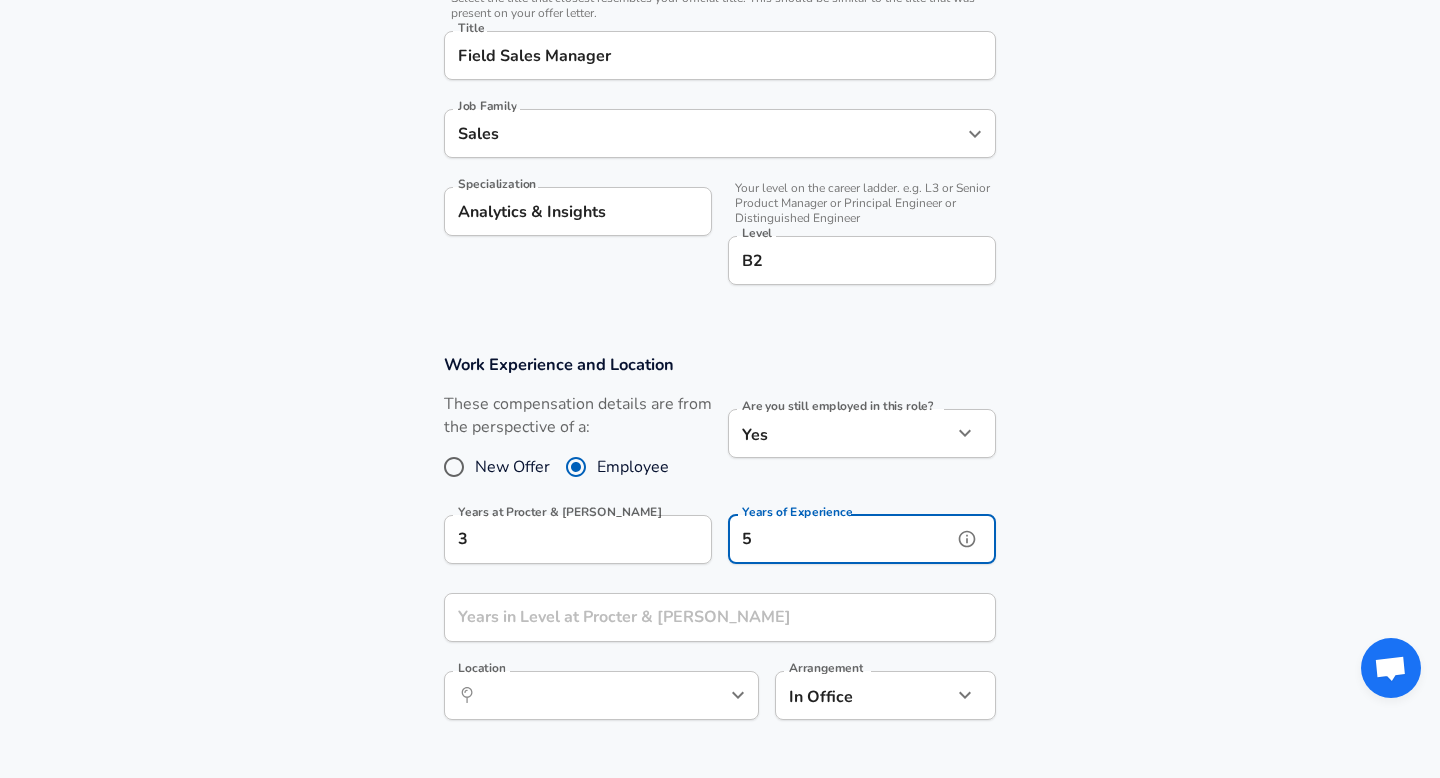 type on "5" 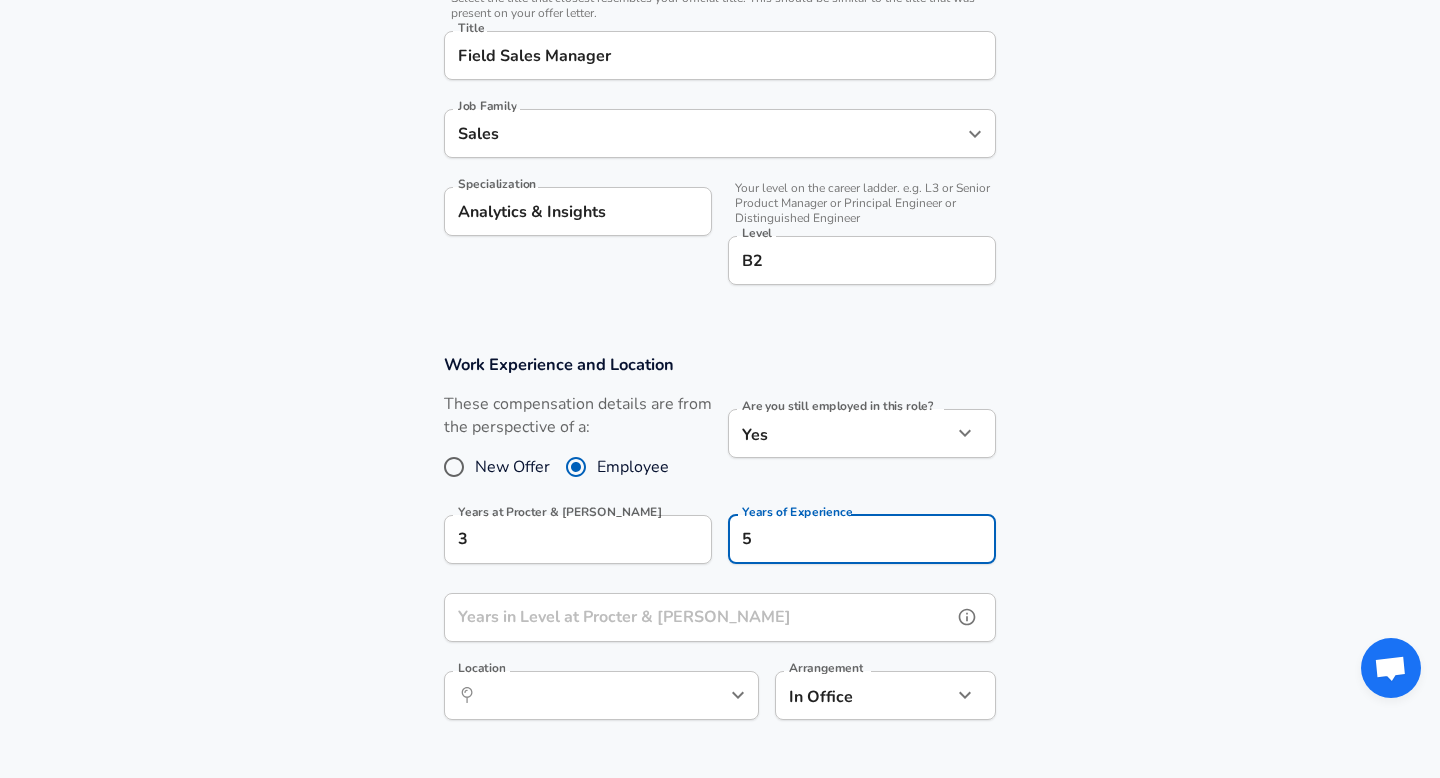 click on "Years in Level at Procter & [PERSON_NAME]" at bounding box center (698, 617) 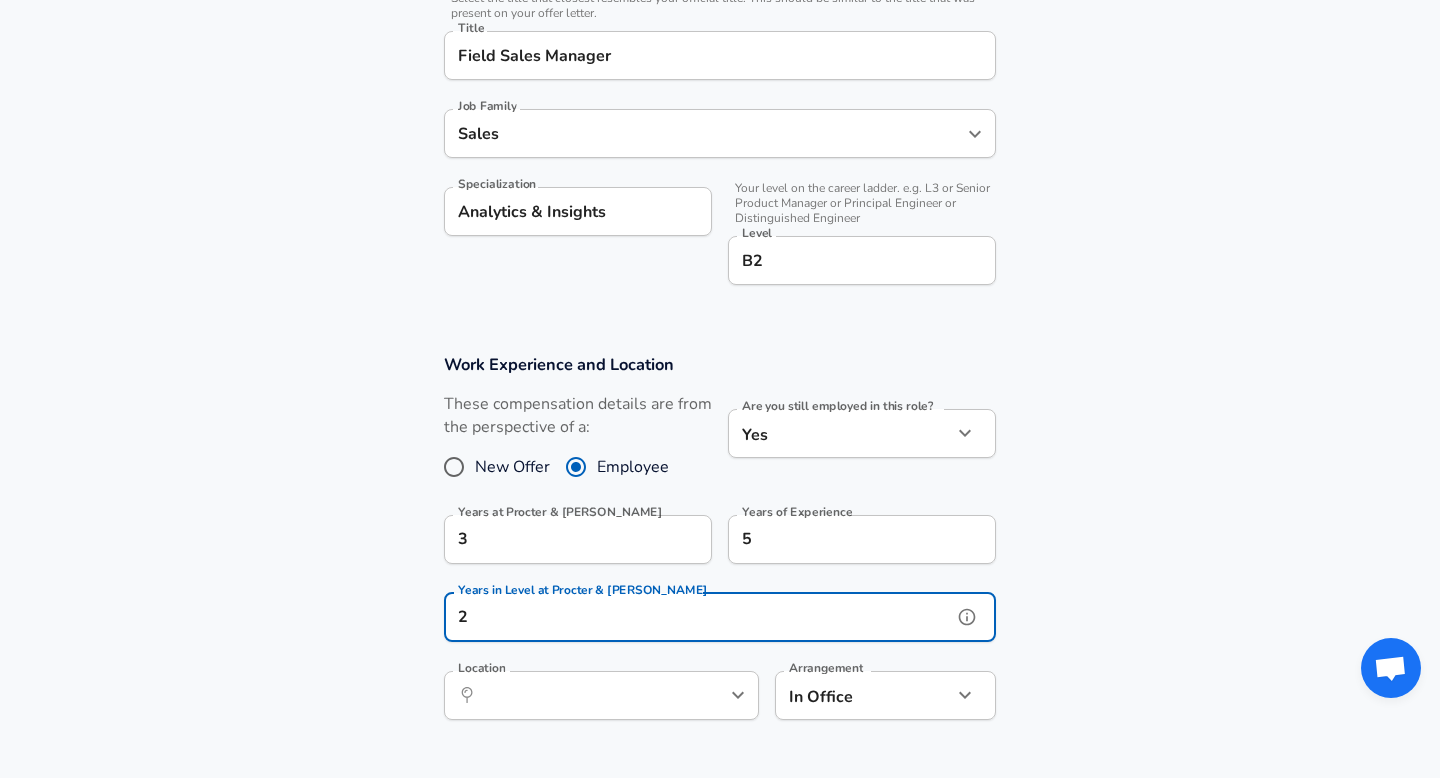 scroll, scrollTop: 0, scrollLeft: 0, axis: both 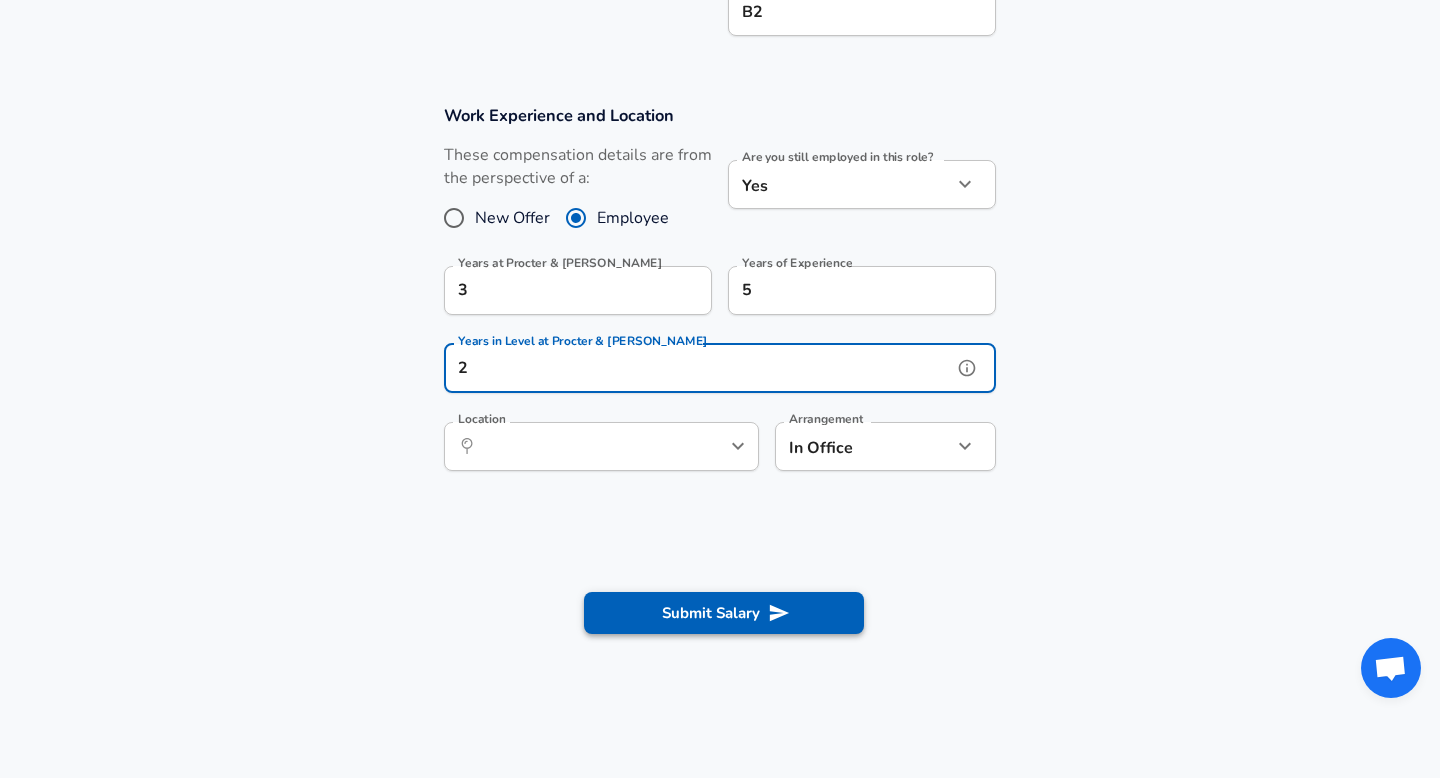 type on "2" 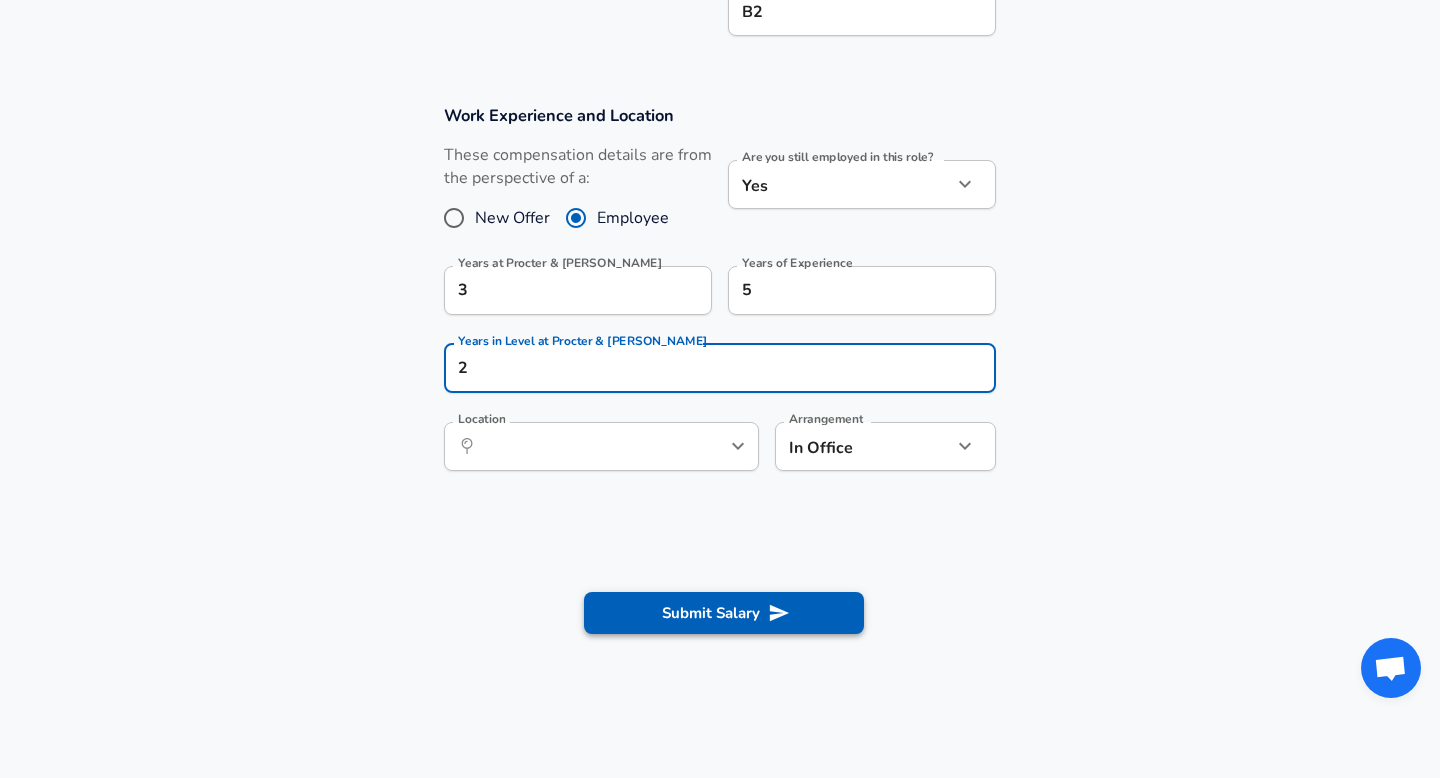 click on "Submit Salary" at bounding box center (724, 613) 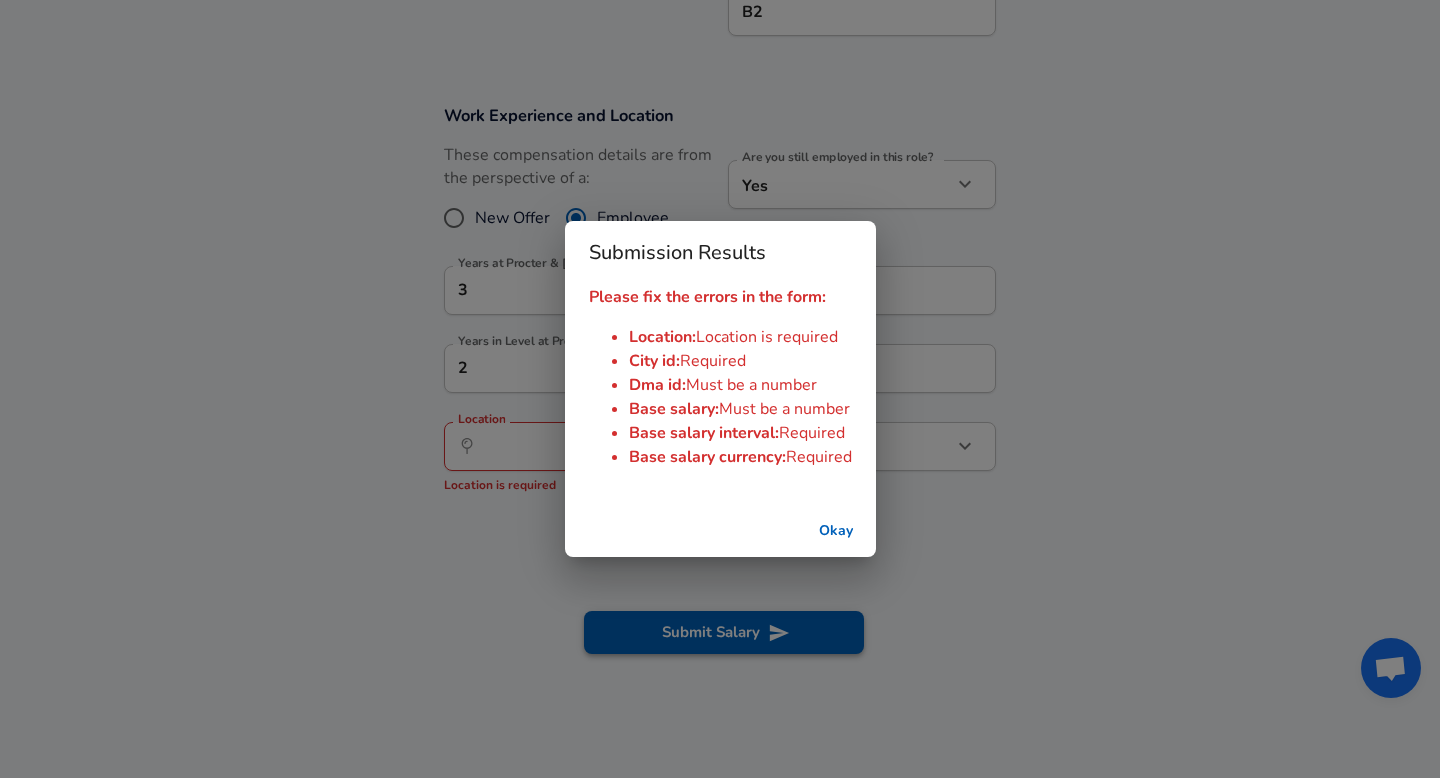 scroll, scrollTop: 0, scrollLeft: 0, axis: both 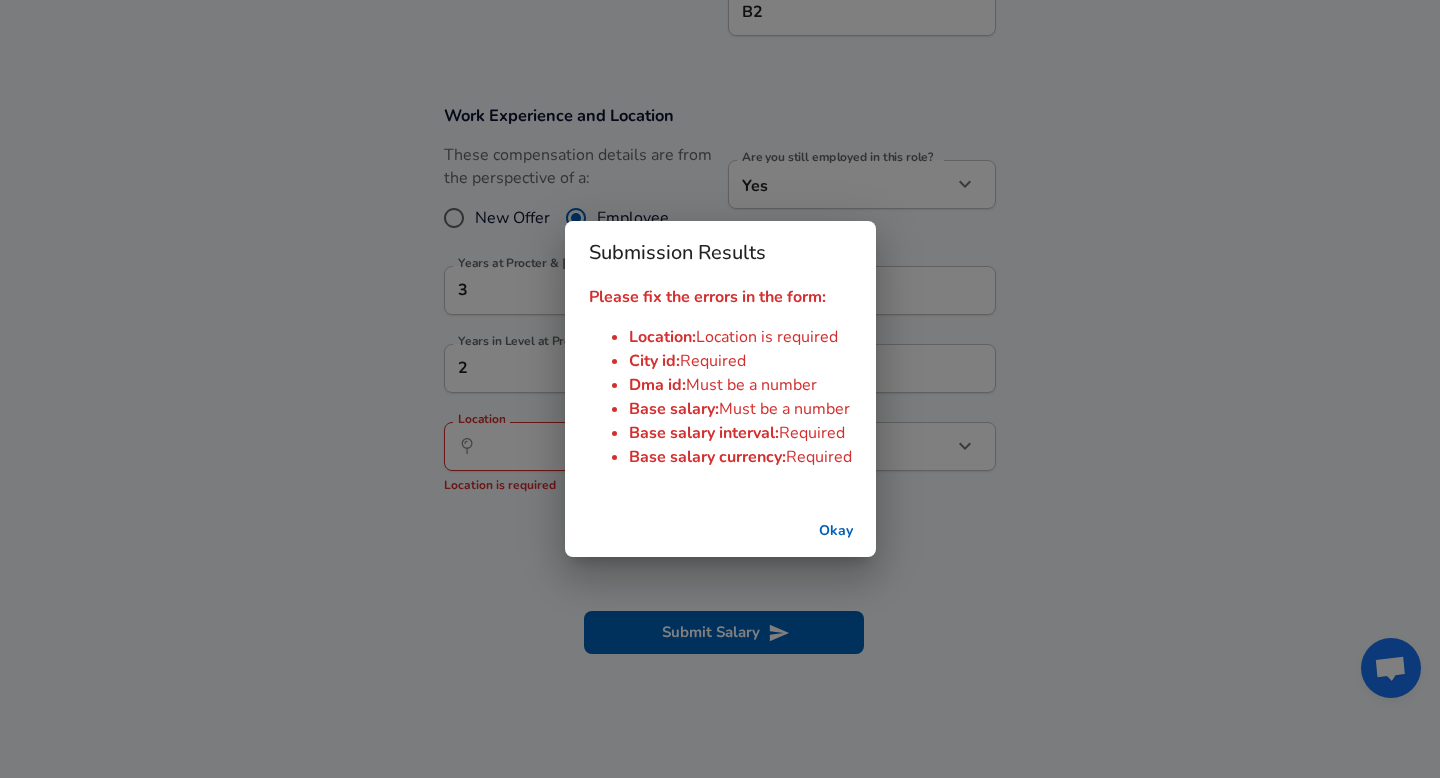 click on "Okay" at bounding box center [836, 531] 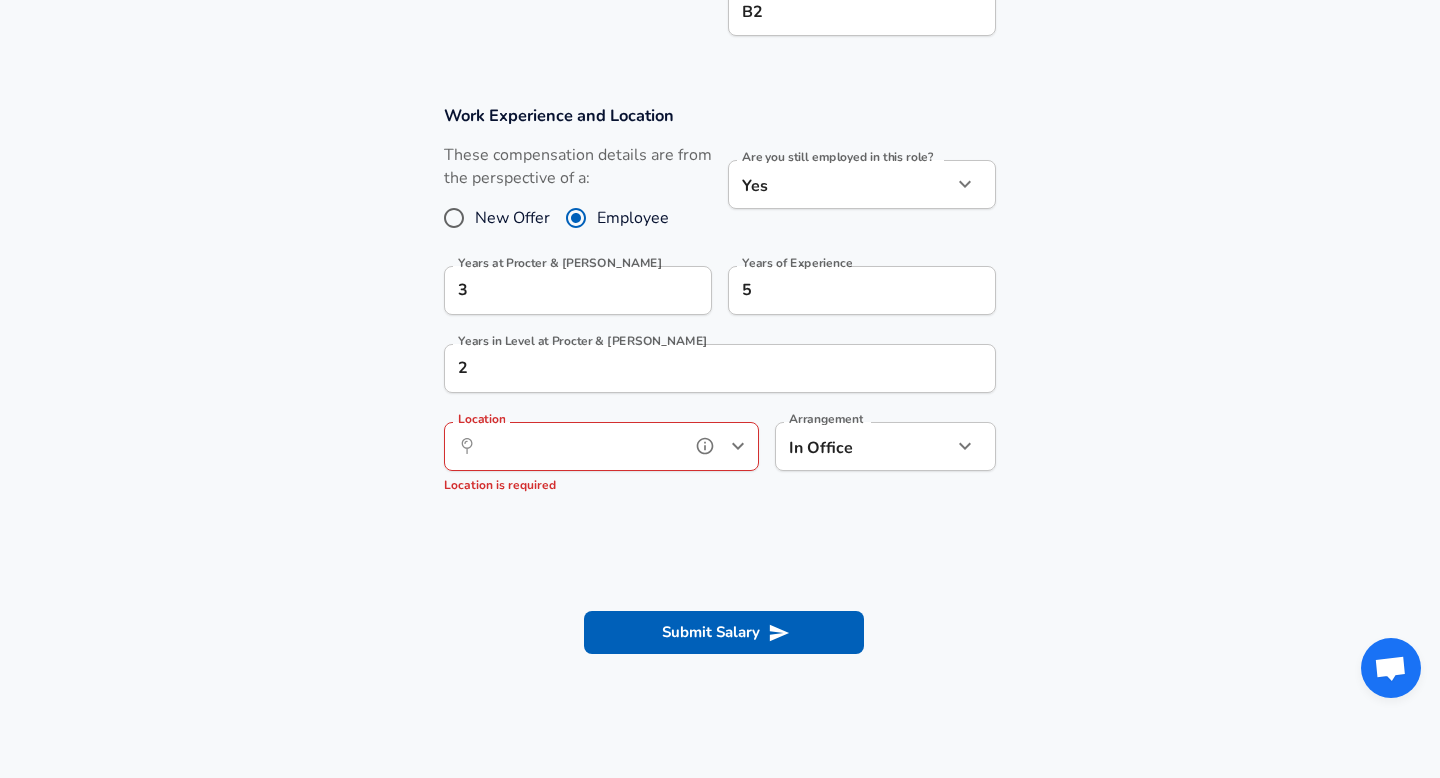 click on "Location" at bounding box center (579, 446) 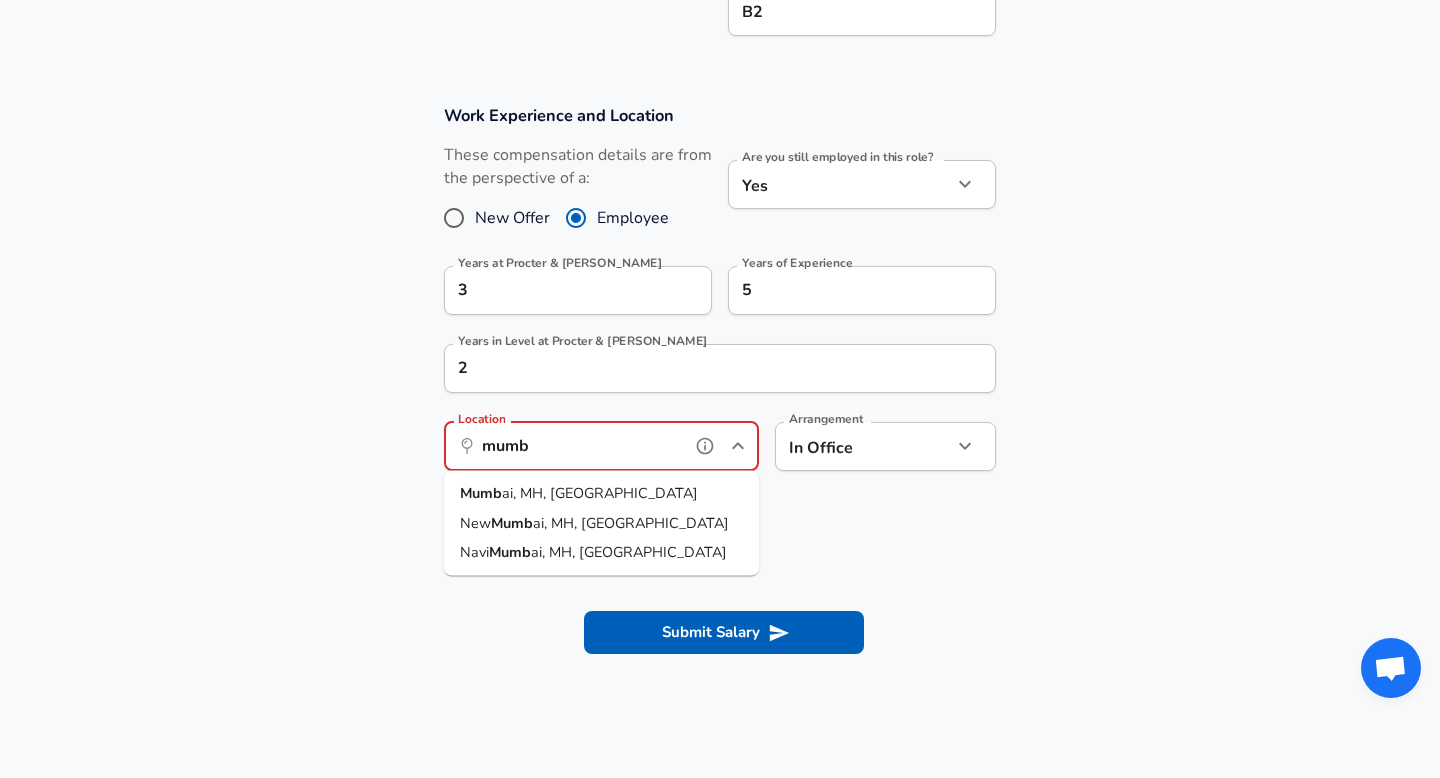 click on "Mumb ai, MH, [GEOGRAPHIC_DATA]" at bounding box center [601, 494] 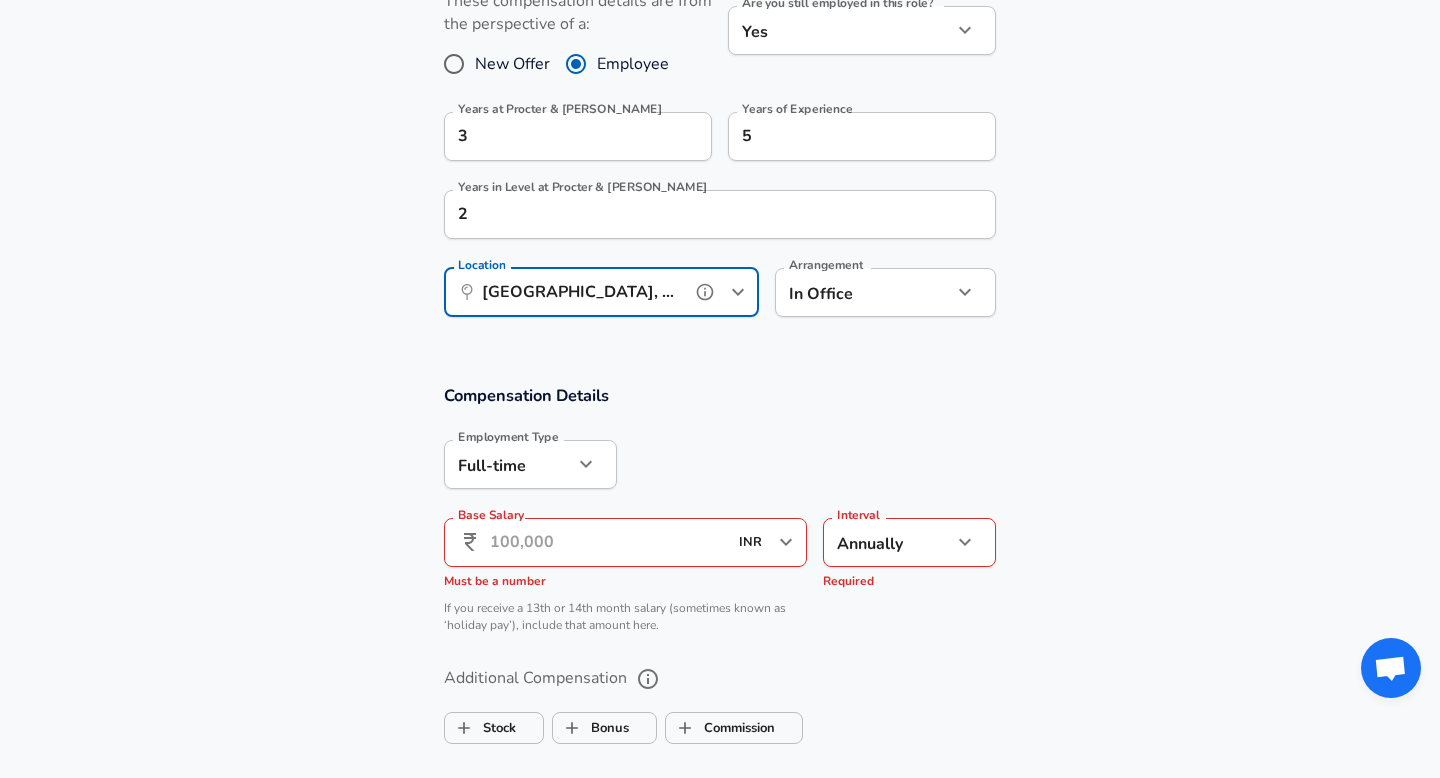 scroll, scrollTop: 939, scrollLeft: 0, axis: vertical 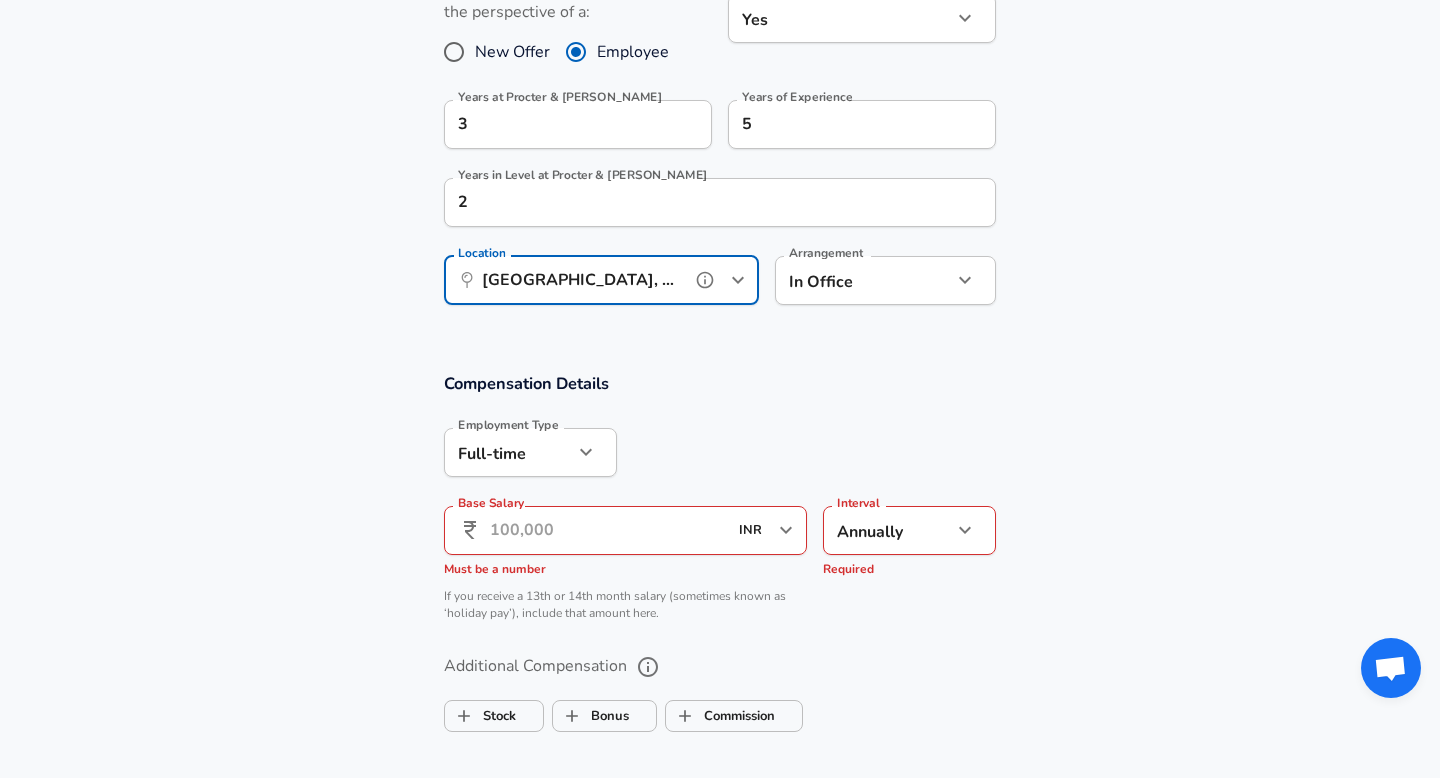 type on "[GEOGRAPHIC_DATA], MH, [GEOGRAPHIC_DATA]" 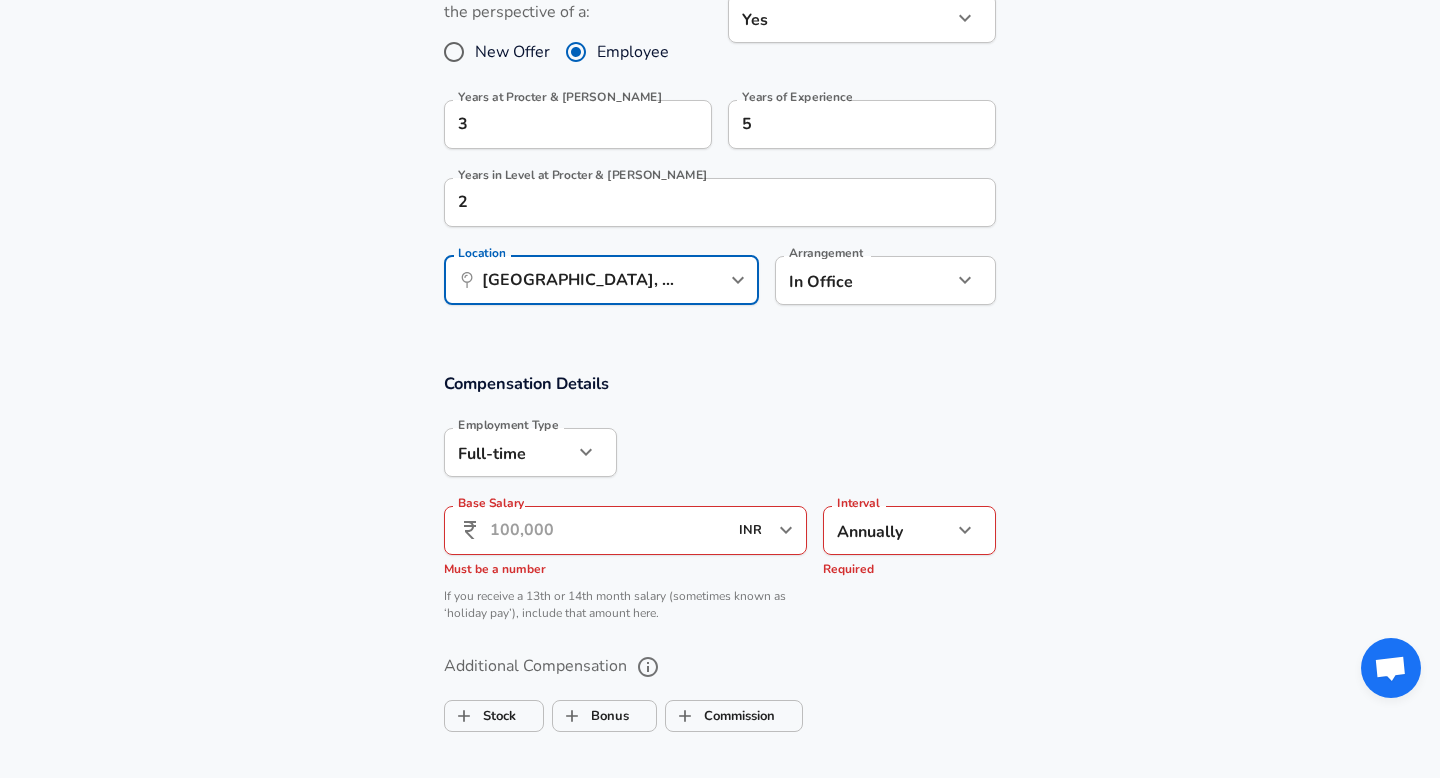 click on "Base Salary" at bounding box center [608, 530] 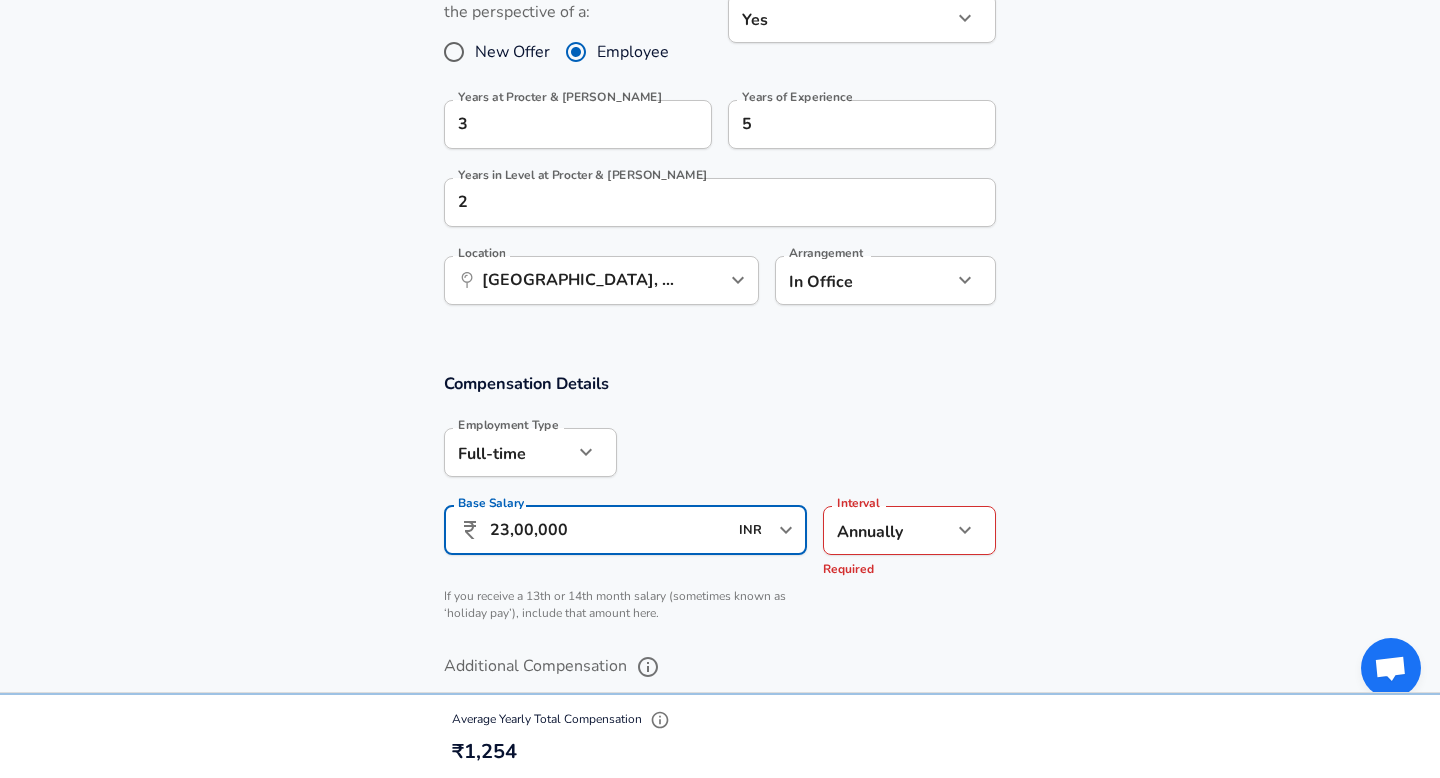 scroll, scrollTop: 0, scrollLeft: 0, axis: both 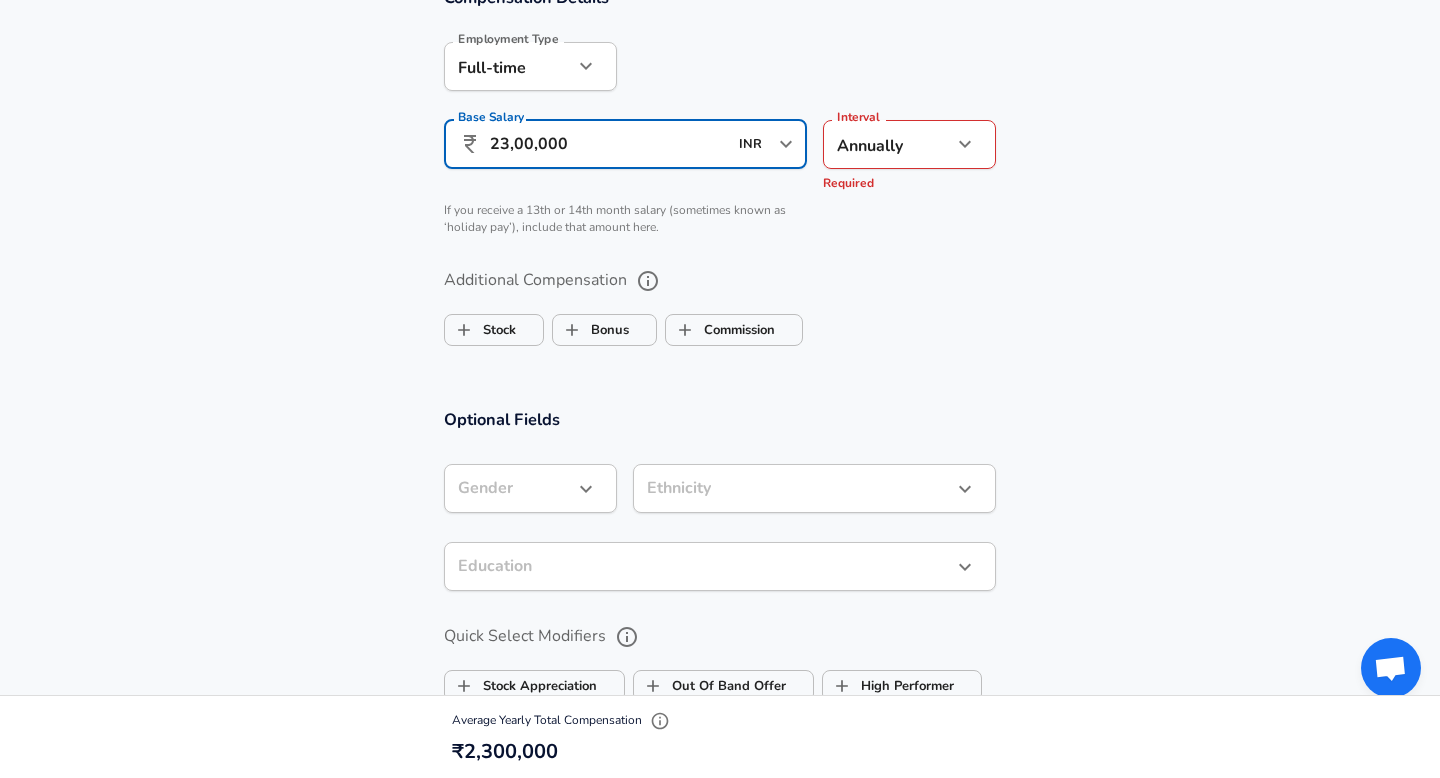 click on "23,00,000" at bounding box center (608, 144) 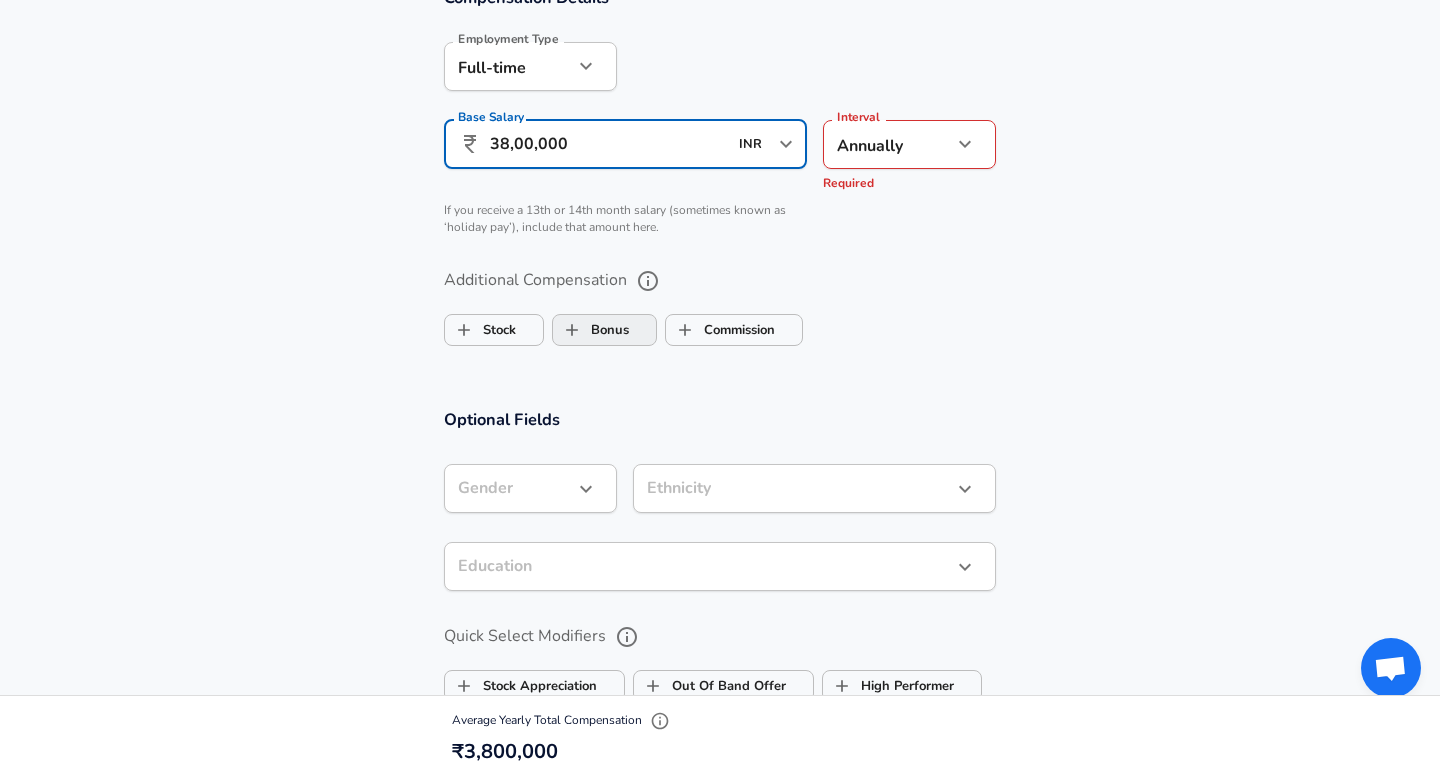 type on "38,00,000" 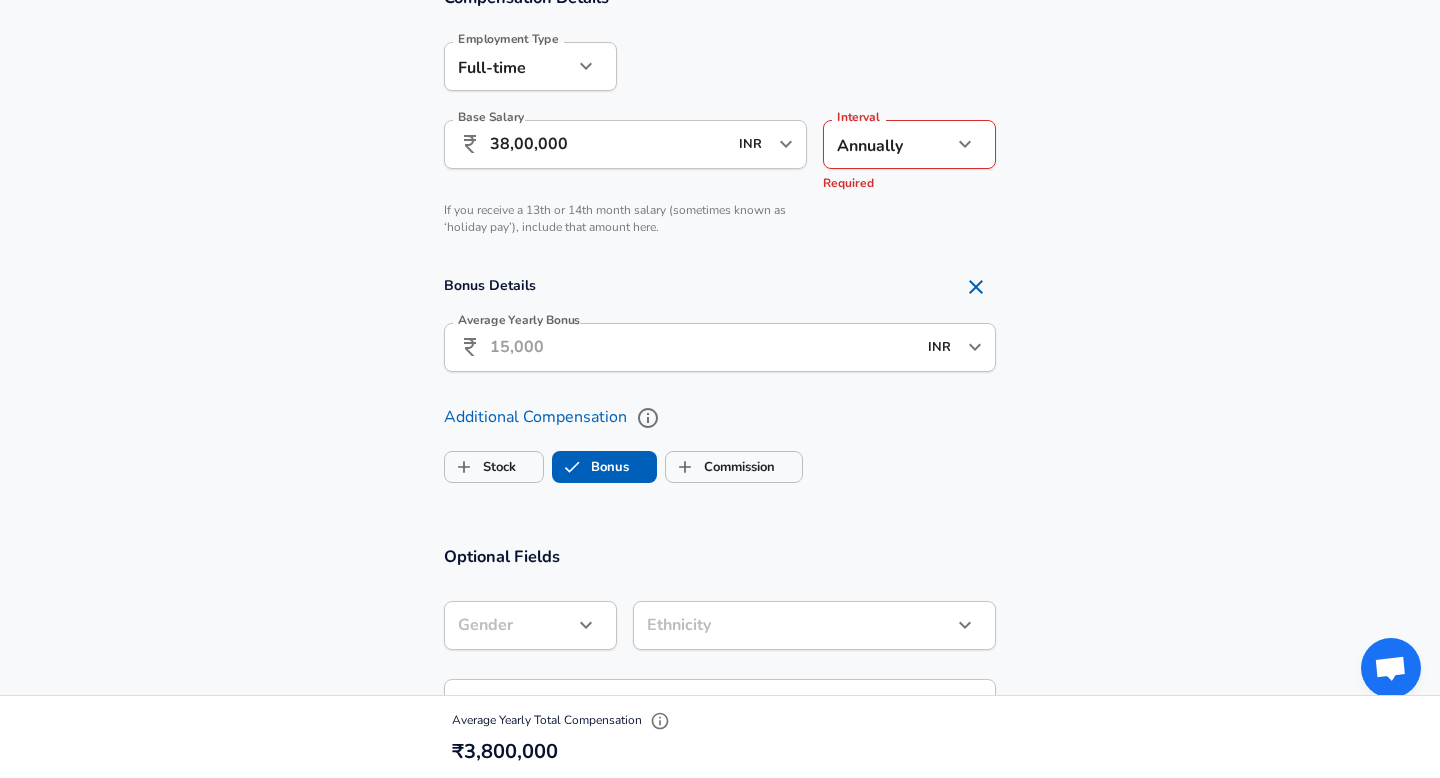 scroll, scrollTop: 0, scrollLeft: 0, axis: both 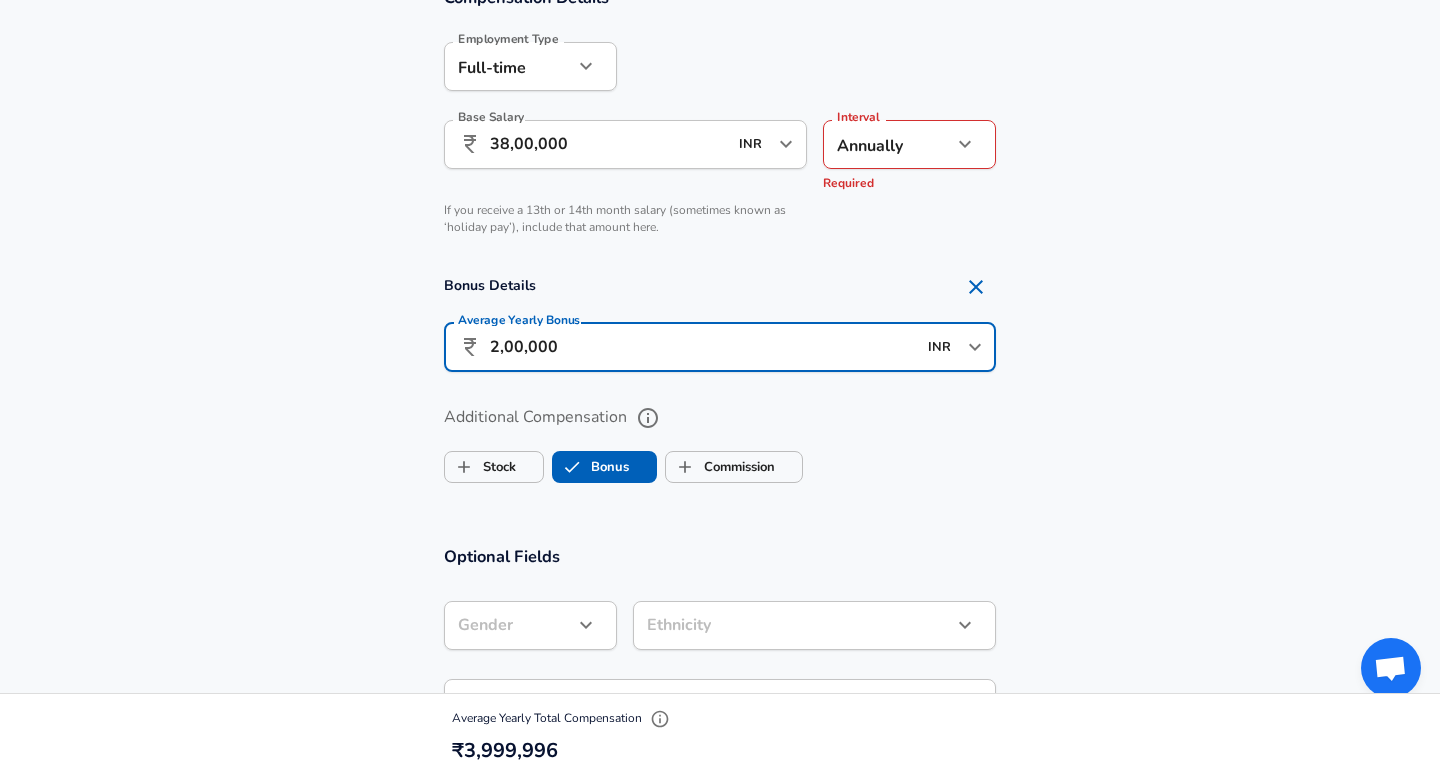 type on "2,00,000" 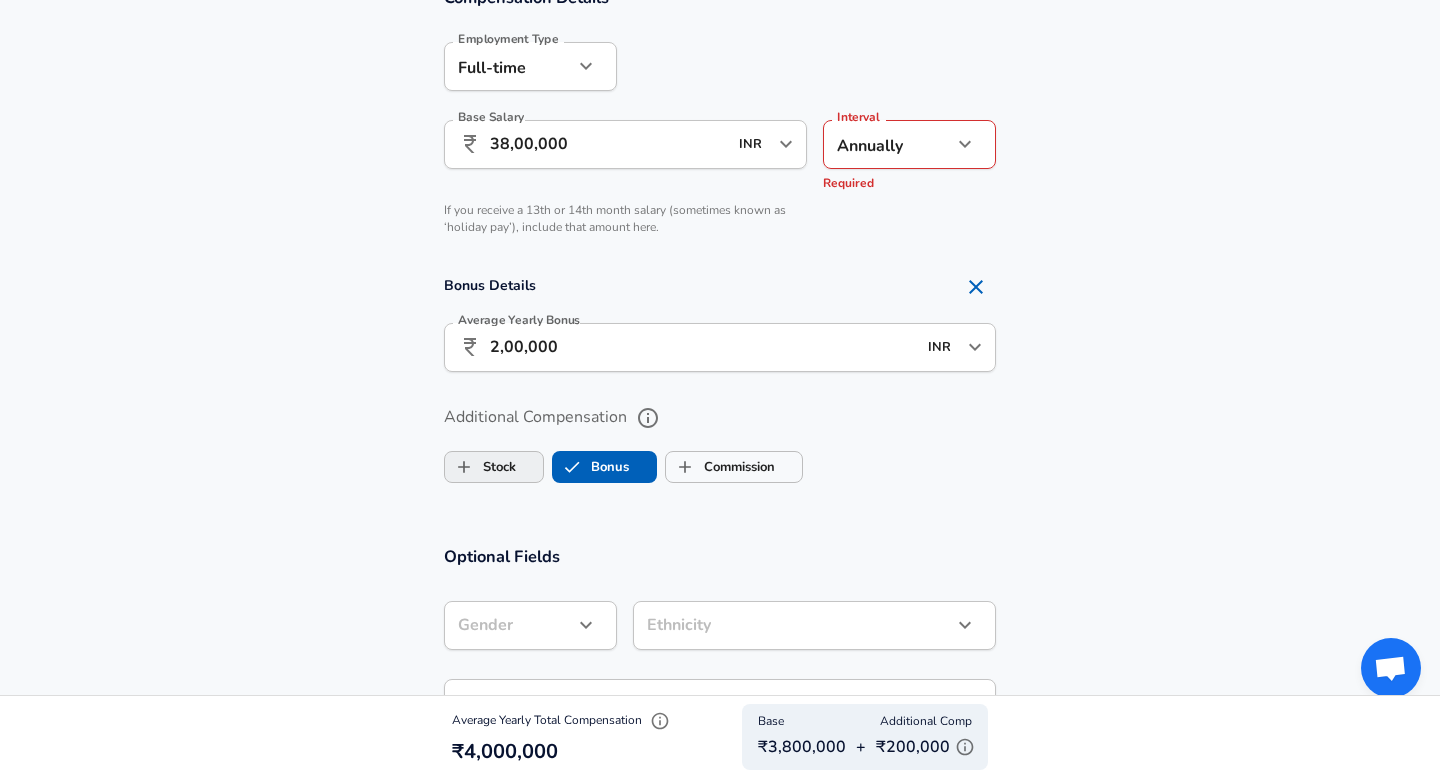 click on "Stock" at bounding box center (480, 467) 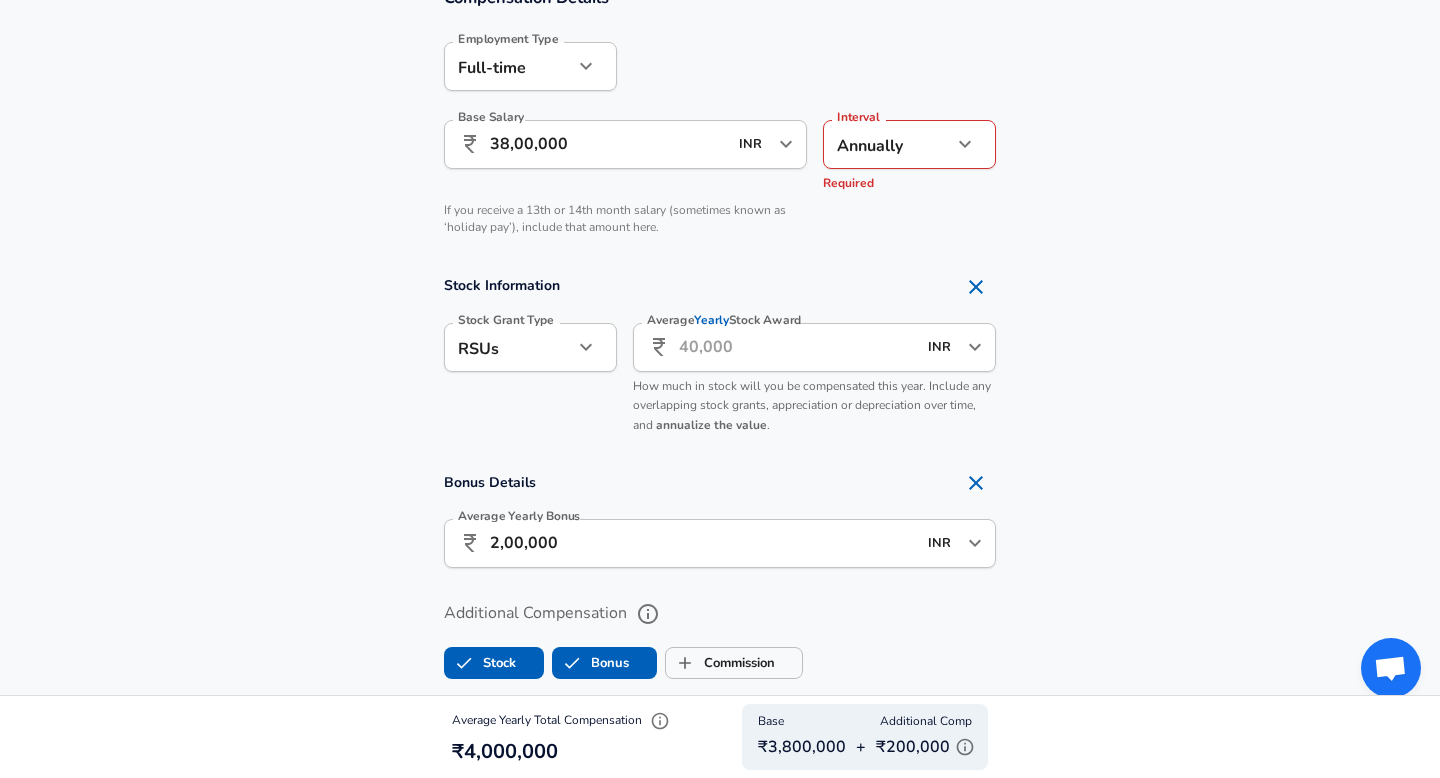 scroll, scrollTop: 0, scrollLeft: 0, axis: both 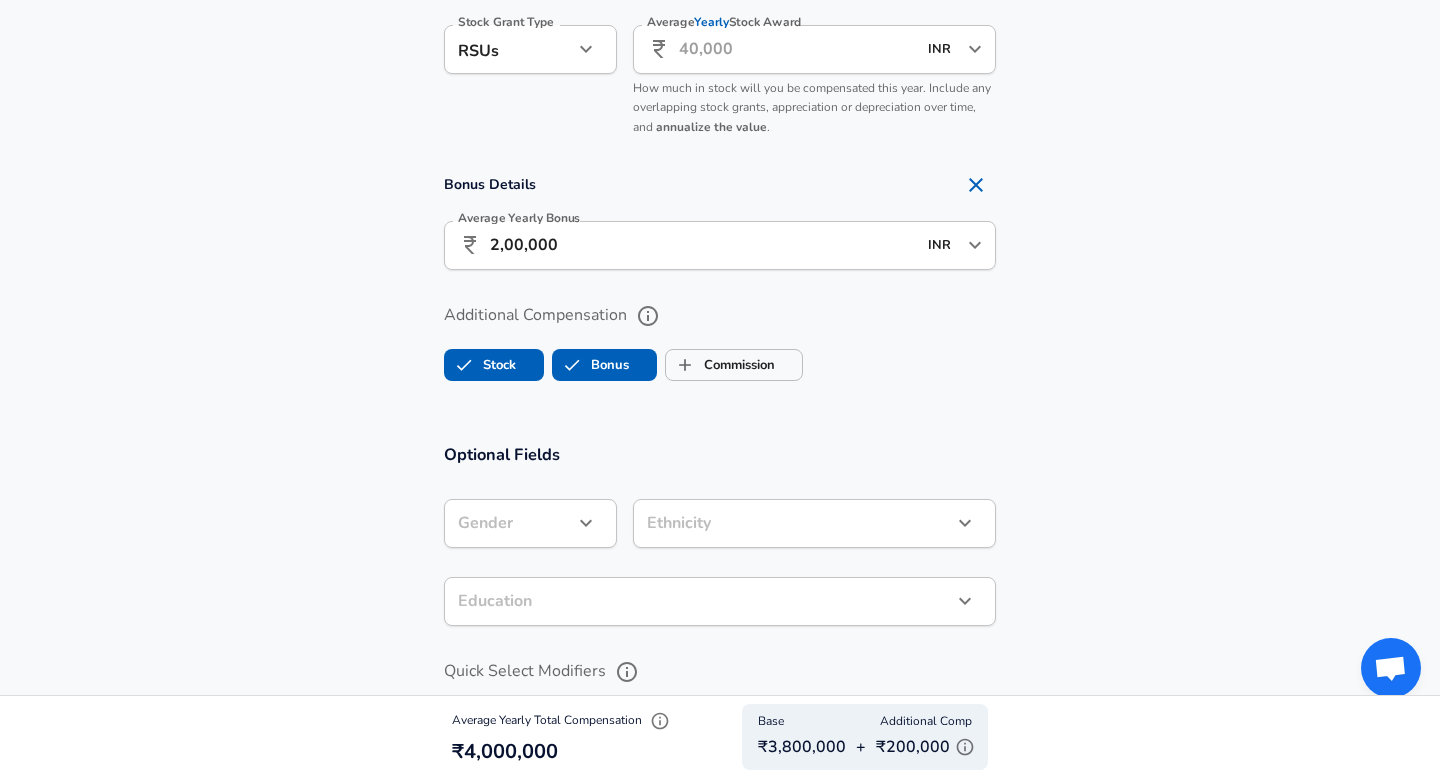 click on "Stock" at bounding box center [494, 365] 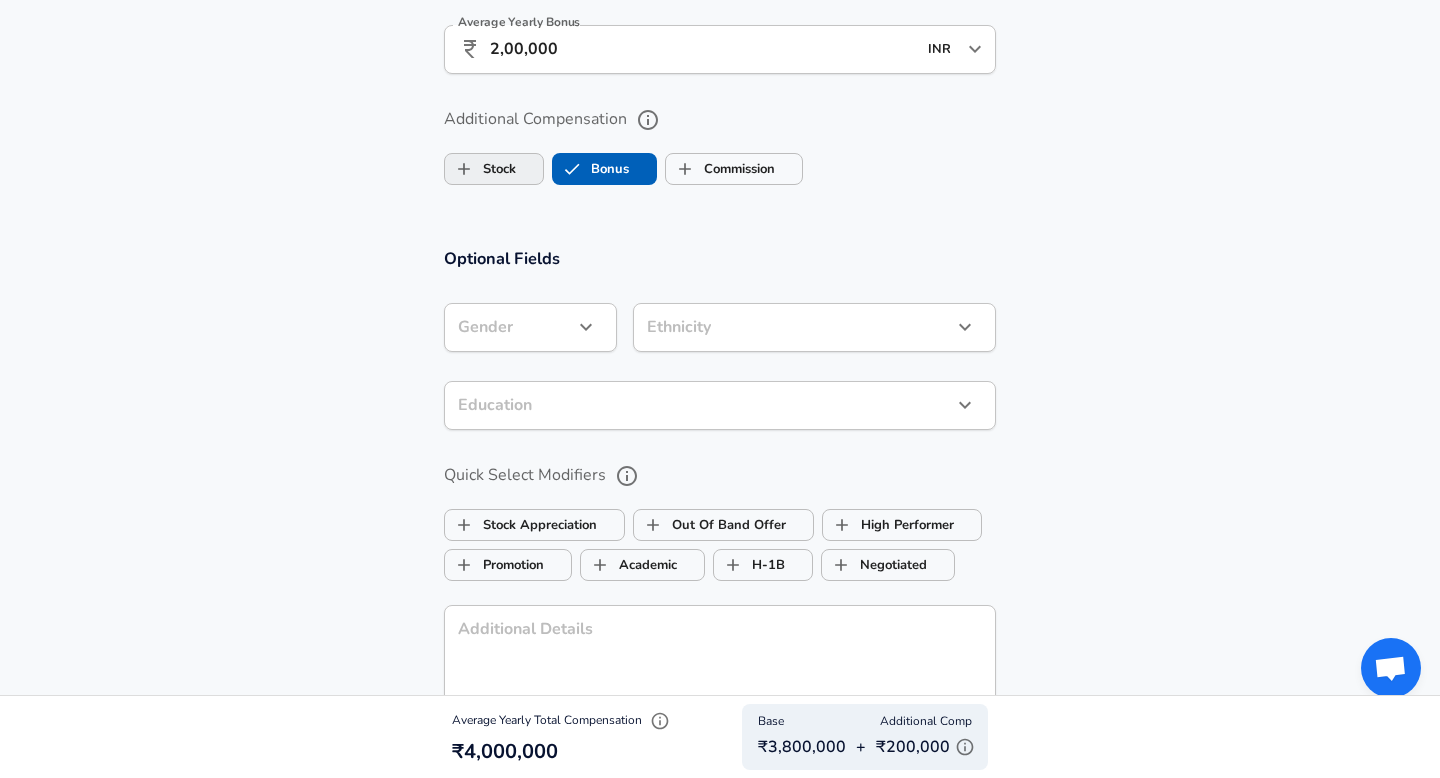 scroll, scrollTop: 1426, scrollLeft: 0, axis: vertical 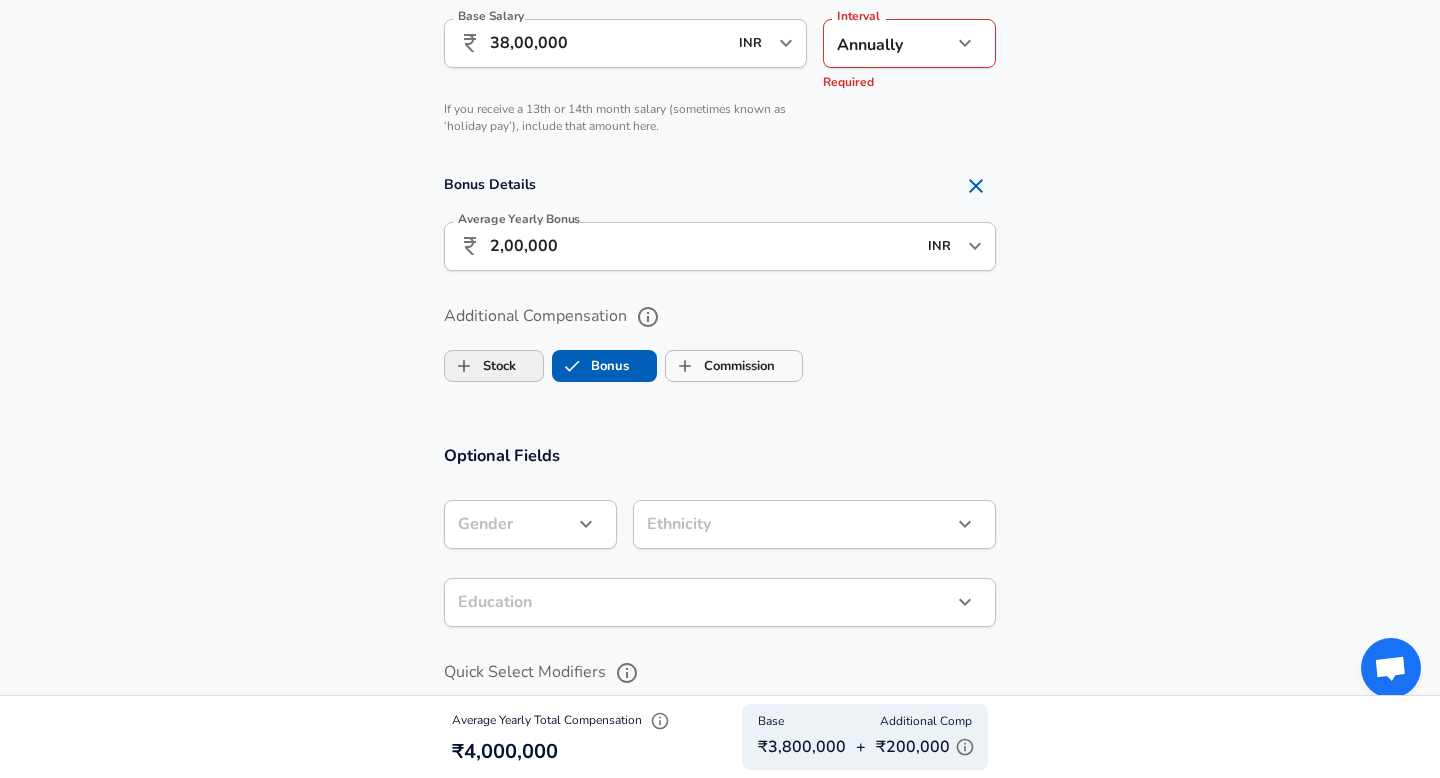 click on "Stock" at bounding box center (494, 366) 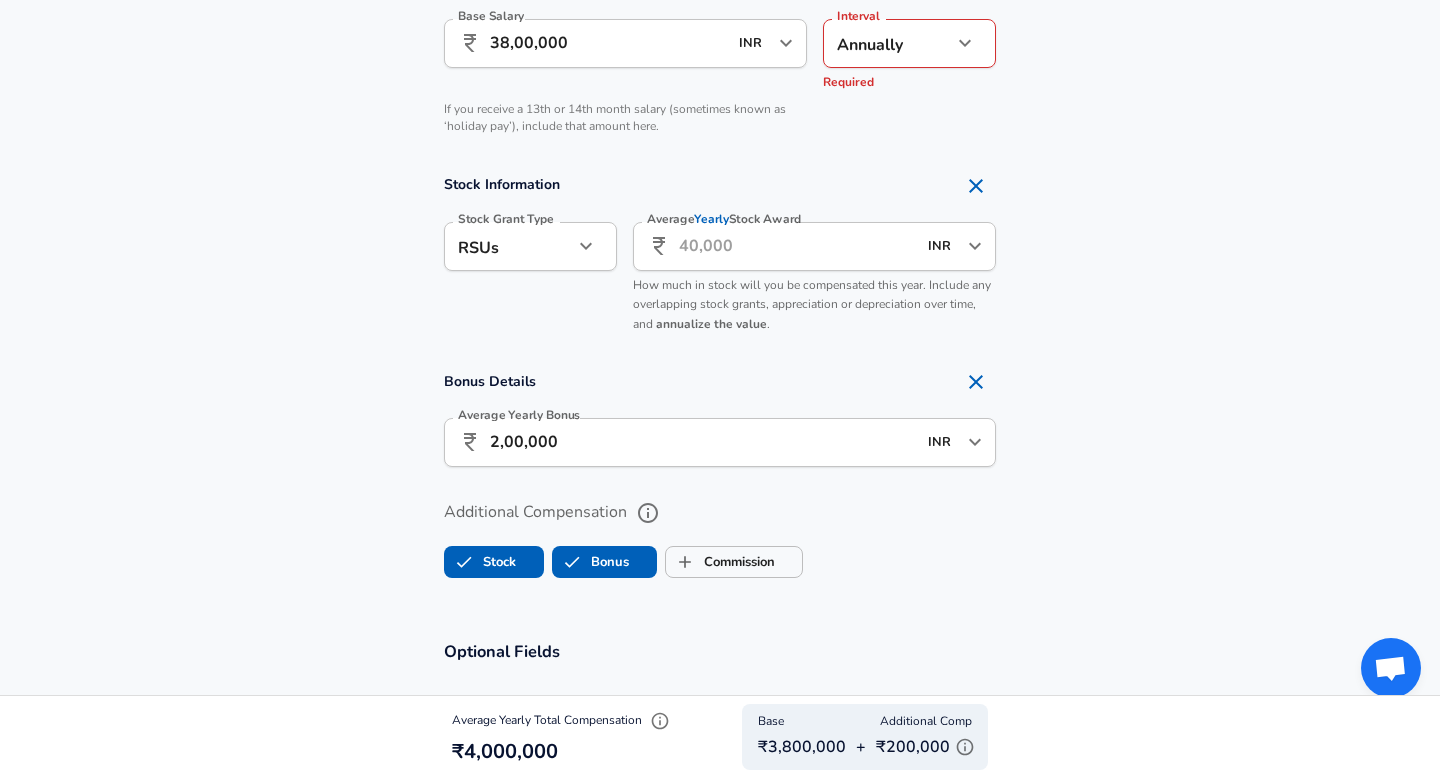 scroll, scrollTop: 1623, scrollLeft: 0, axis: vertical 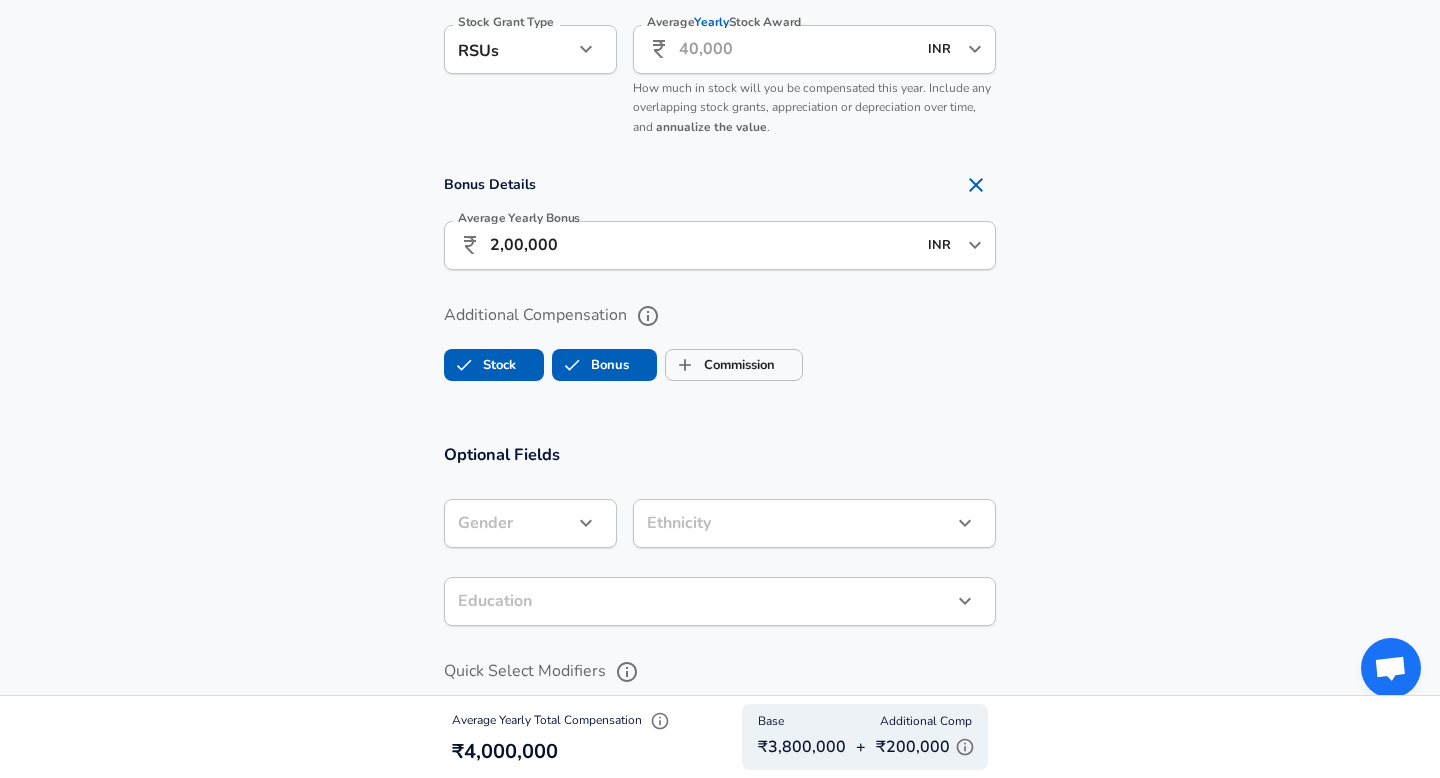 click on "Average  Yearly  Stock Award" at bounding box center [797, 49] 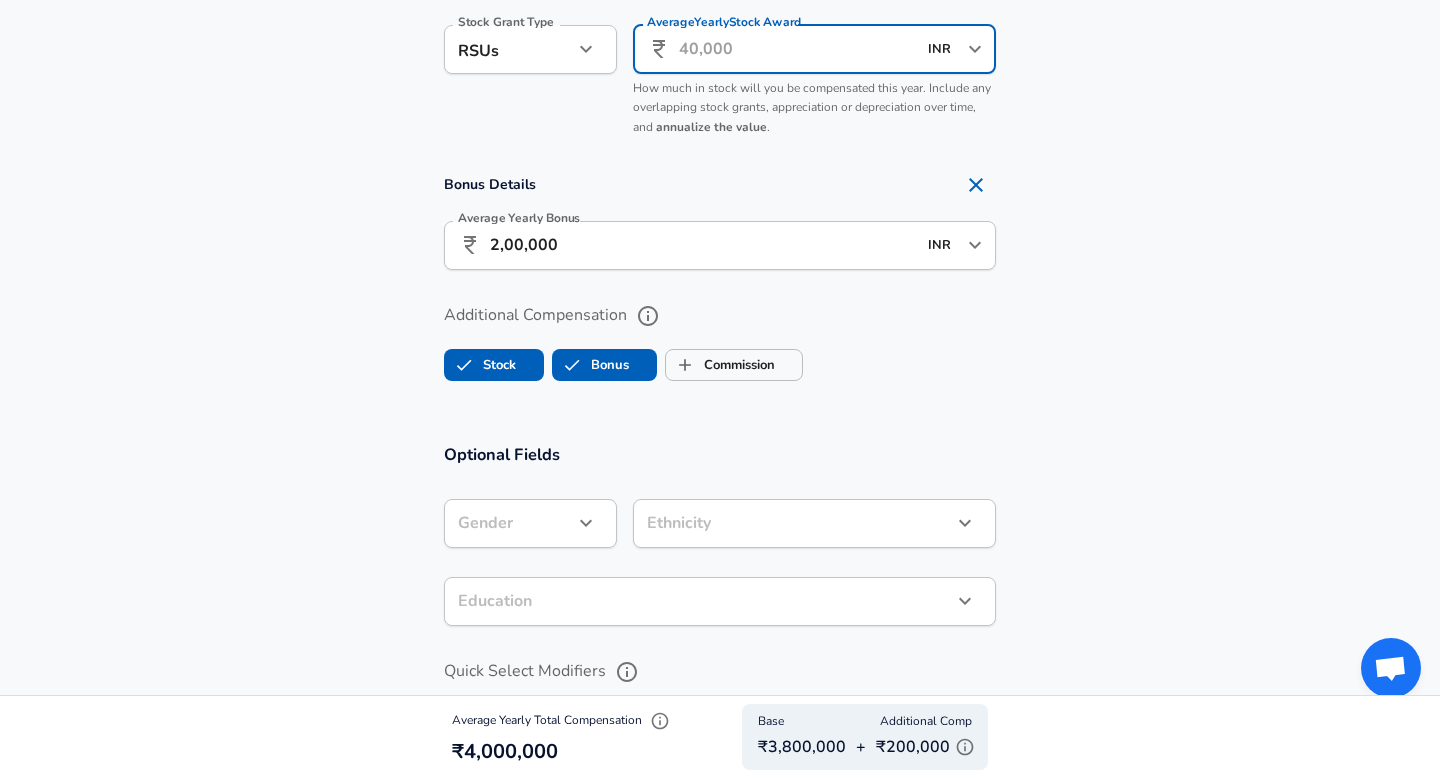 click on "Average  Yearly  Stock Award" at bounding box center (797, 49) 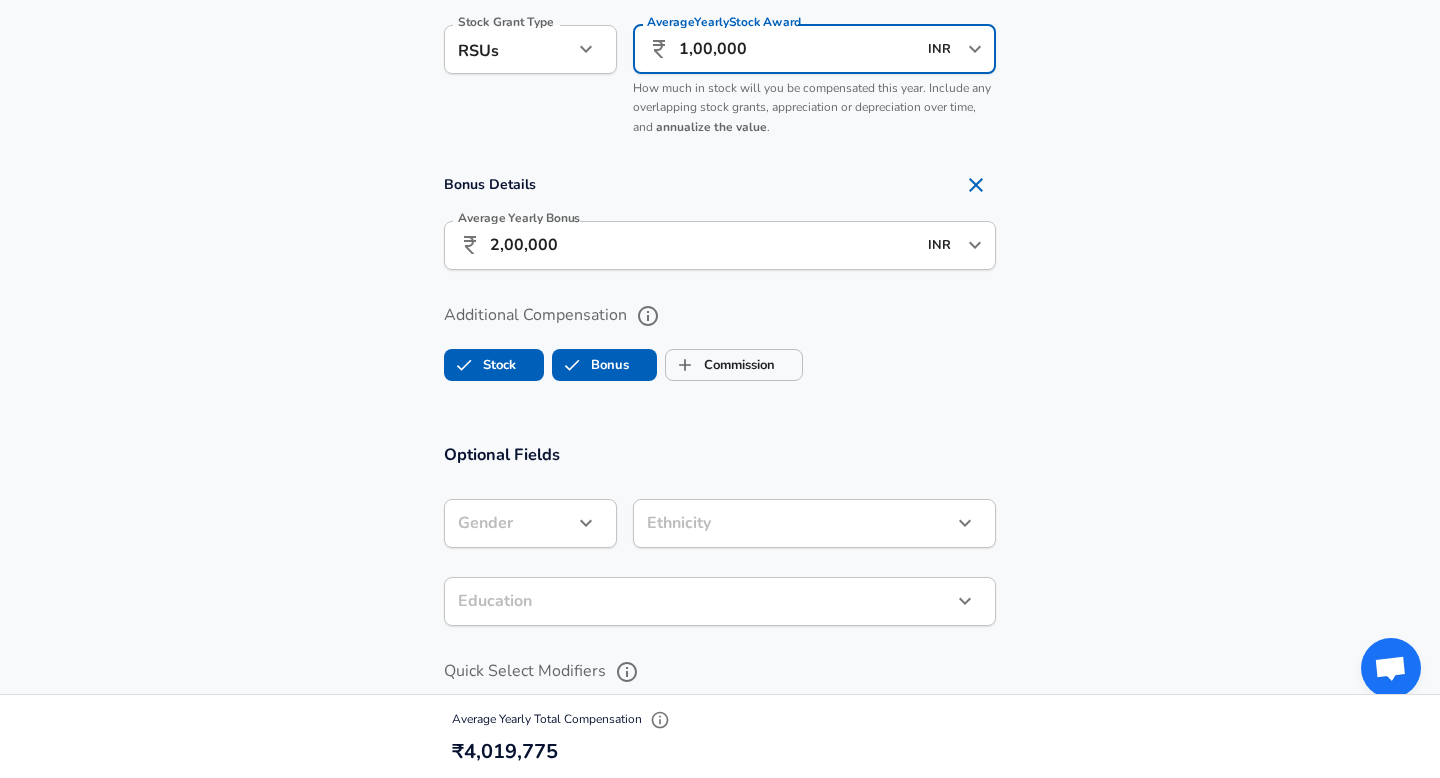 type on "1,00,000" 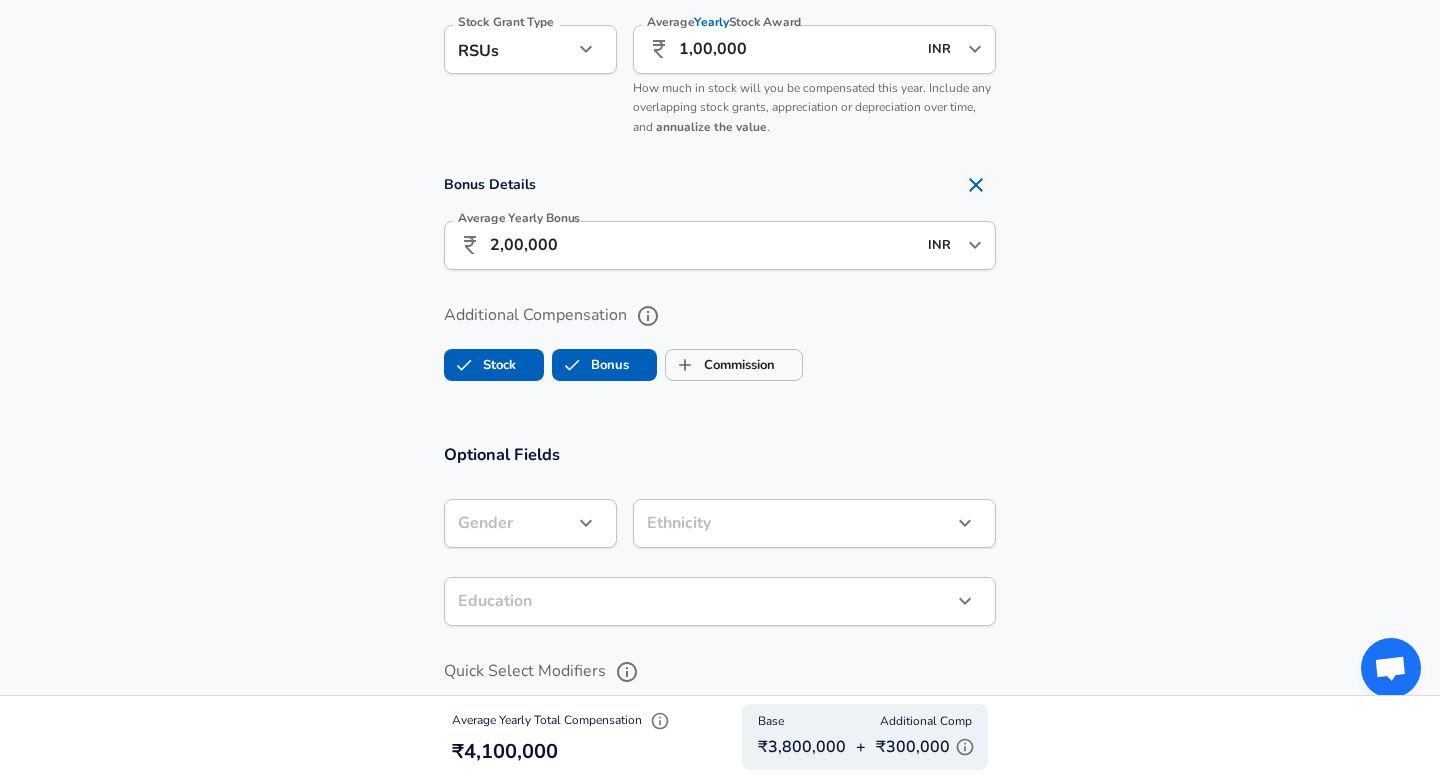 click on "2,00,000" at bounding box center [703, 245] 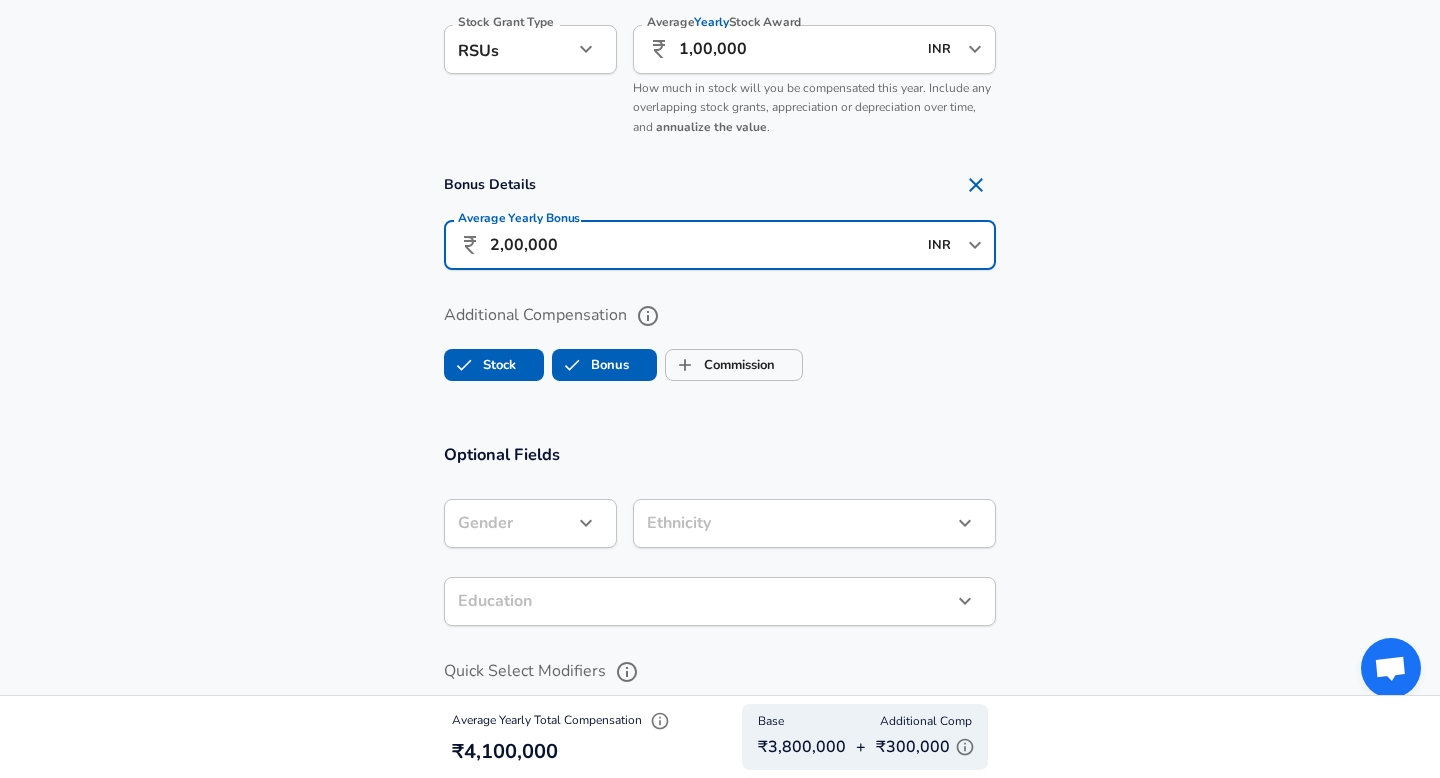 scroll, scrollTop: 0, scrollLeft: 0, axis: both 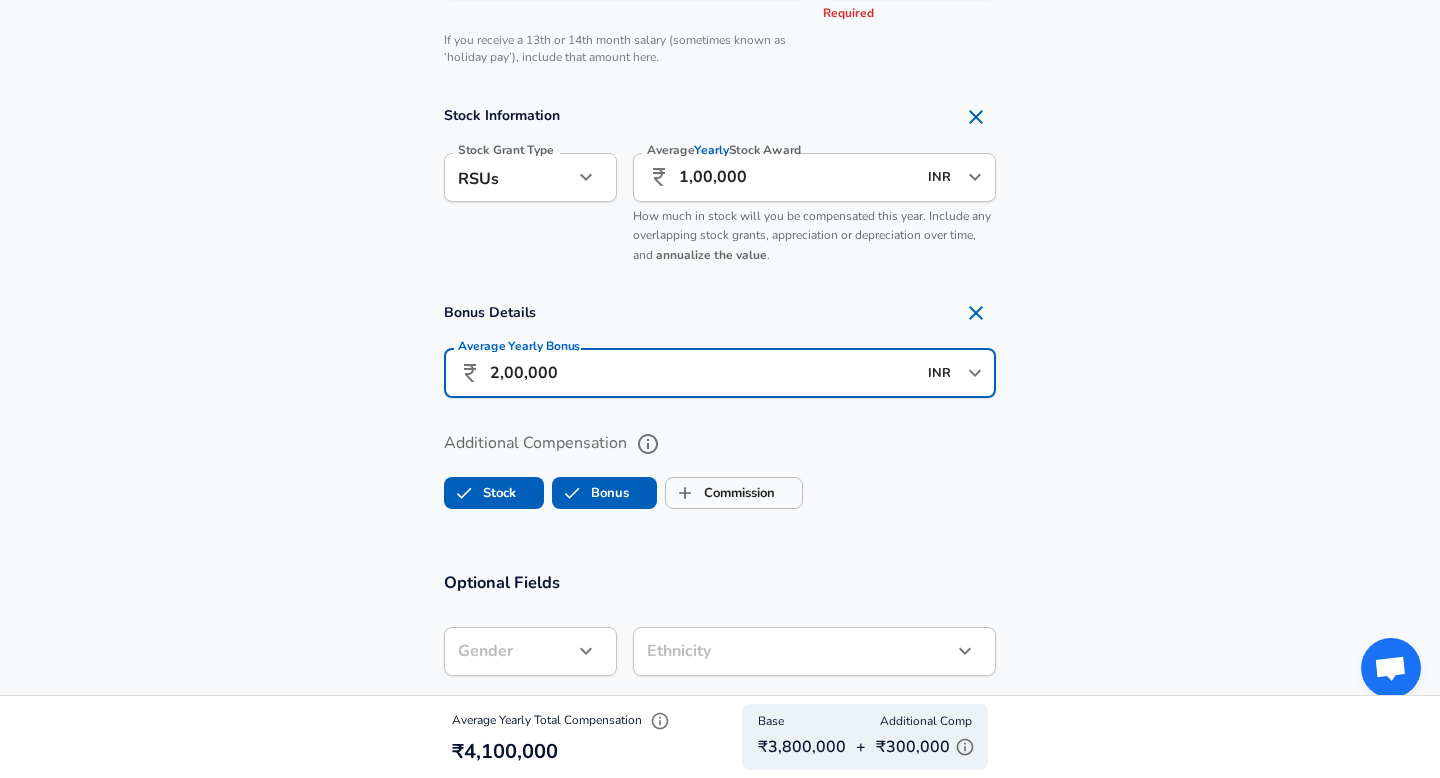 click on "Restart Add Your Salary Upload your offer letter   to verify your submission Enhance Privacy and Anonymity No Automatically hides specific fields until there are enough submissions to safely display the full details.   More Details Based on your submission and the data points that we have already collected, we will automatically hide and anonymize specific fields if there aren't enough data points to remain sufficiently anonymous. Company & Title Information   Enter the company you received your offer from Company Procter & [PERSON_NAME] Company   Select the title that closest resembles your official title. This should be similar to the title that was present on your offer letter. Title Field Sales Manager Title Job Family Sales Job Family Specialization Analytics & Insights Specialization   Your level on the career ladder. e.g. L3 or Senior Product Manager or Principal Engineer or Distinguished Engineer Level B2 Level Work Experience and Location These compensation details are from the perspective of a: New Offer 3" at bounding box center (720, -1106) 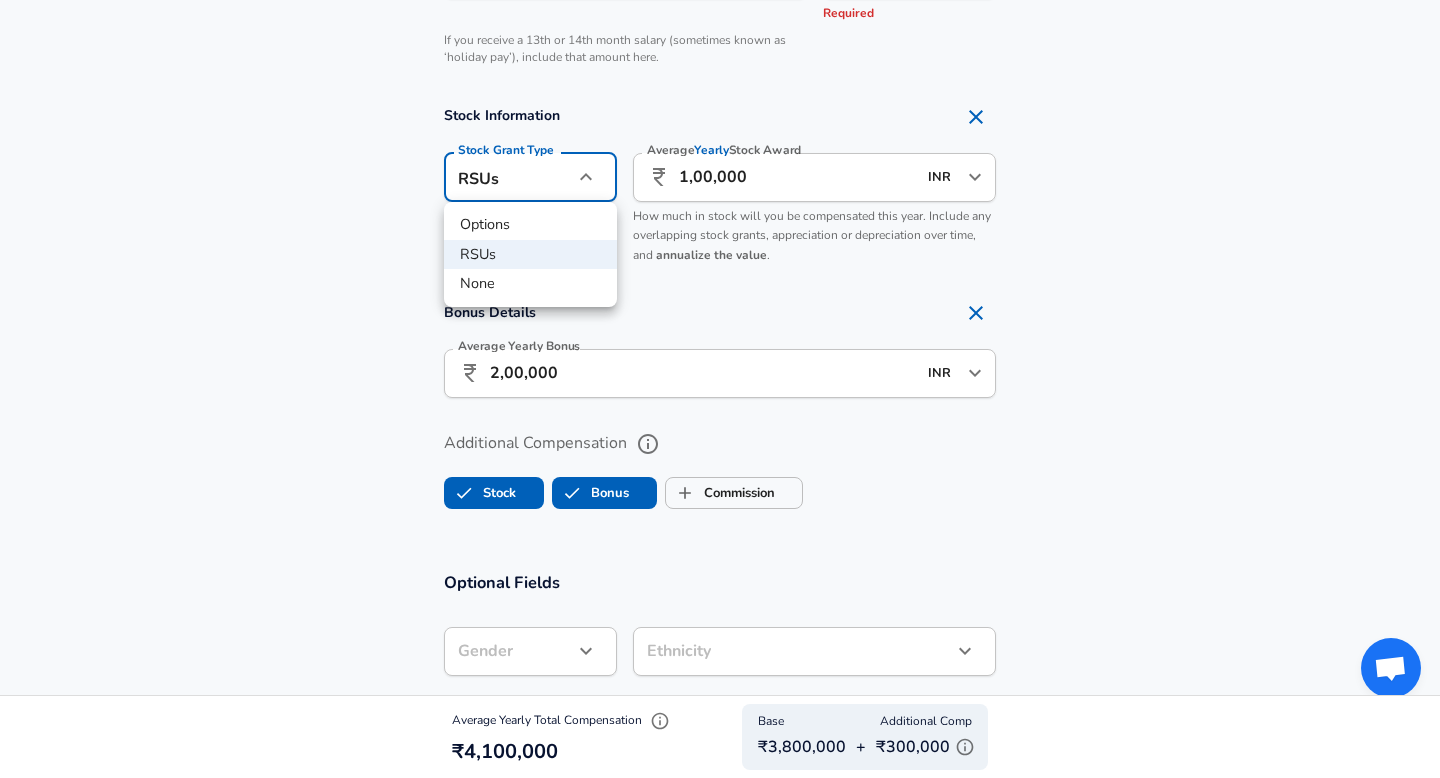 click at bounding box center [720, 389] 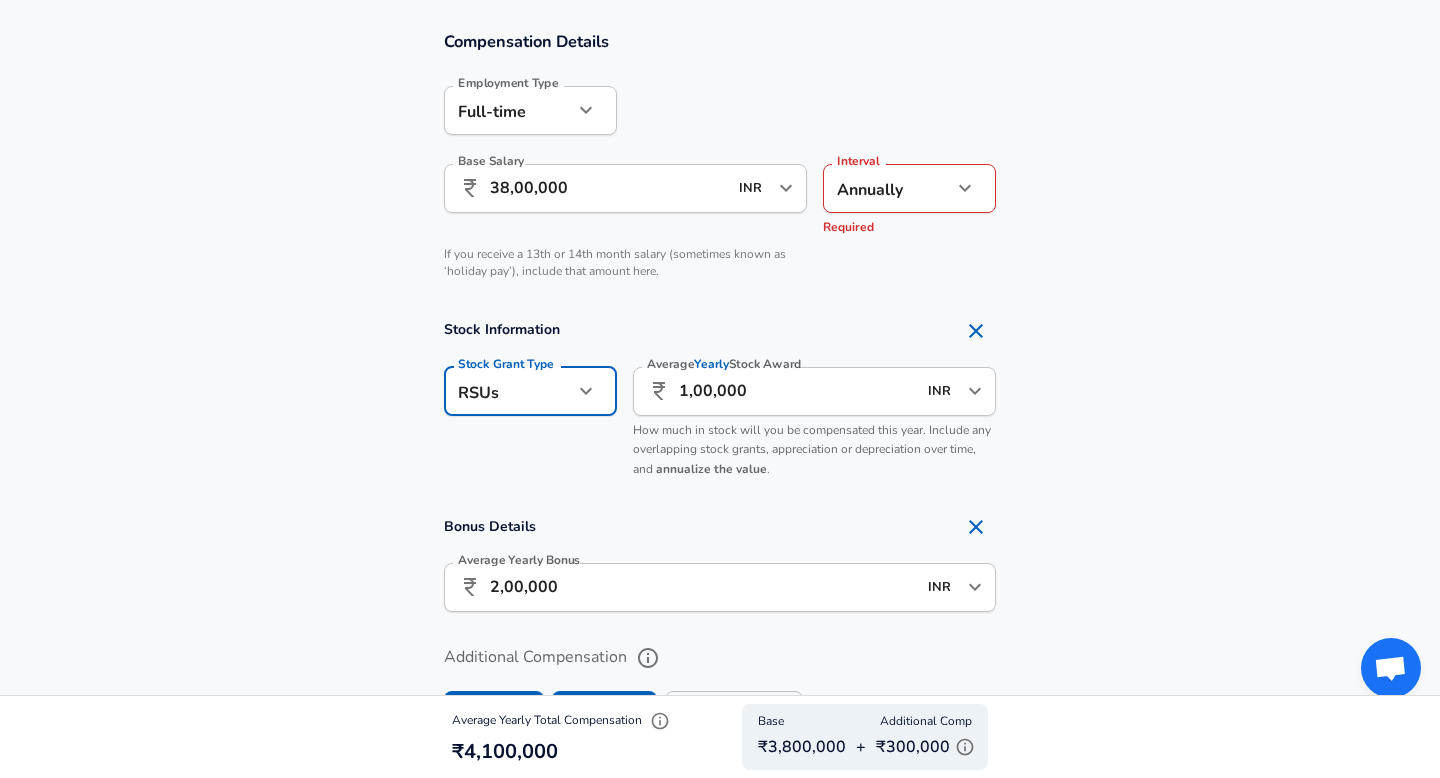 scroll, scrollTop: 1280, scrollLeft: 0, axis: vertical 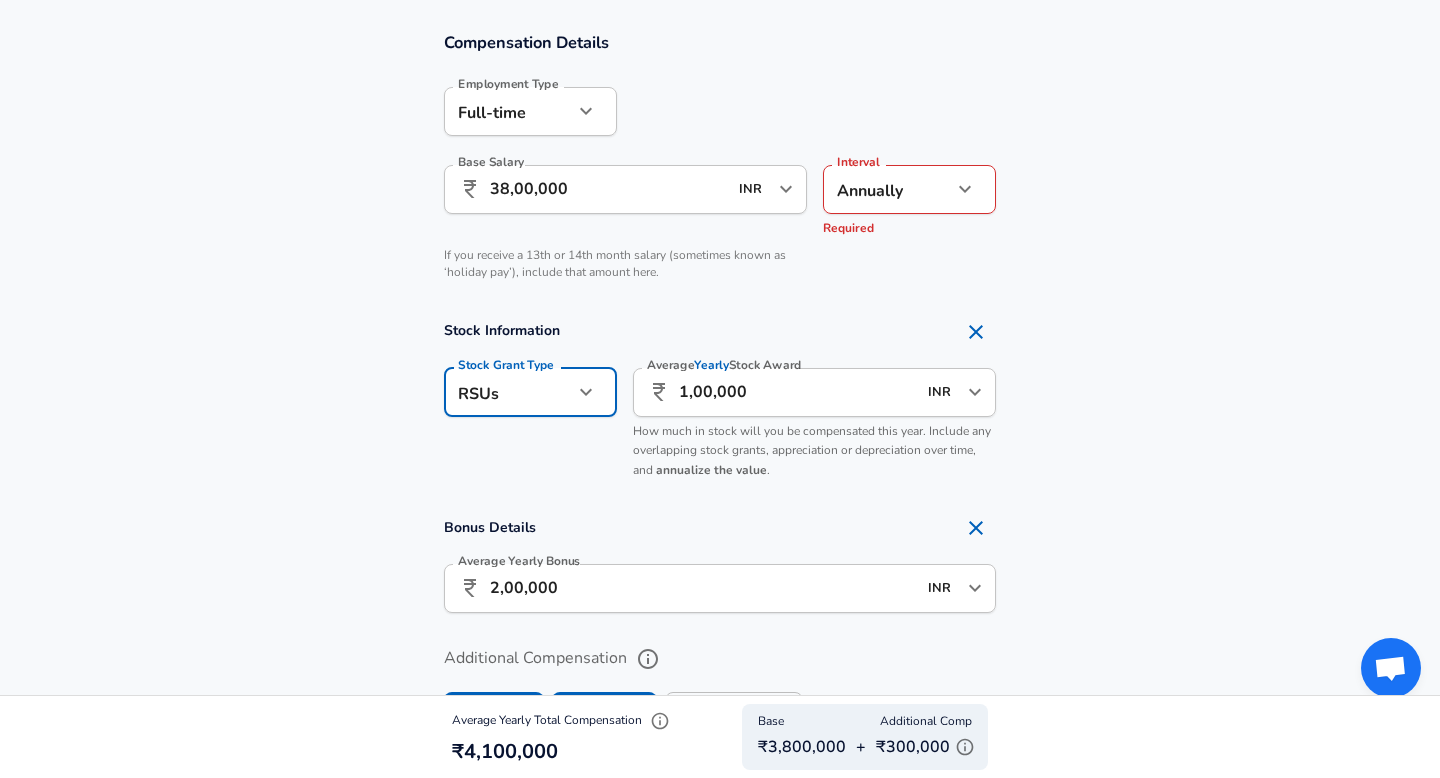 click on "Restart Add Your Salary Upload your offer letter   to verify your submission Enhance Privacy and Anonymity No Automatically hides specific fields until there are enough submissions to safely display the full details.   More Details Based on your submission and the data points that we have already collected, we will automatically hide and anonymize specific fields if there aren't enough data points to remain sufficiently anonymous. Company & Title Information   Enter the company you received your offer from Company Procter & [PERSON_NAME] Company   Select the title that closest resembles your official title. This should be similar to the title that was present on your offer letter. Title Field Sales Manager Title Job Family Sales Job Family Specialization Analytics & Insights Specialization   Your level on the career ladder. e.g. L3 or Senior Product Manager or Principal Engineer or Distinguished Engineer Level B2 Level Work Experience and Location These compensation details are from the perspective of a: New Offer 3" at bounding box center [720, -891] 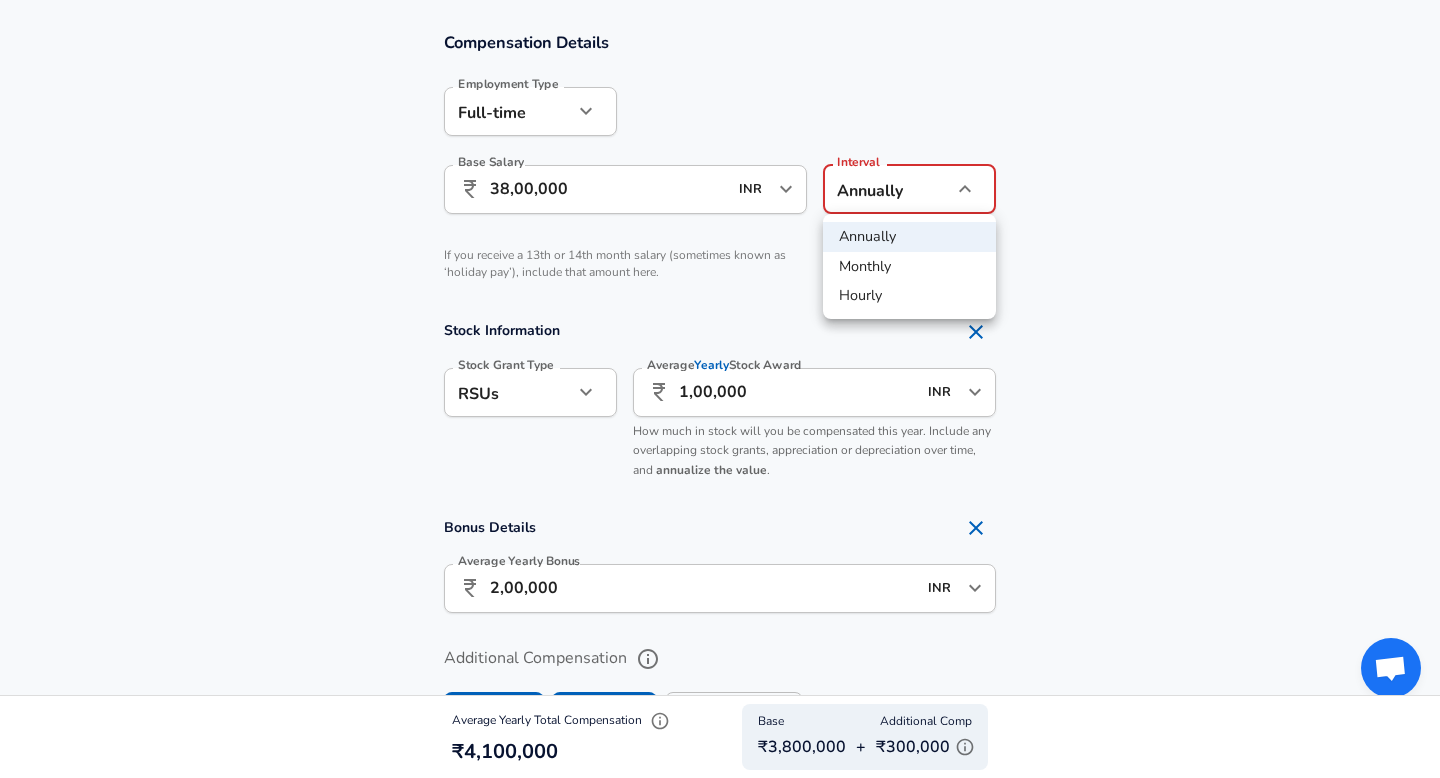 click on "Annually" at bounding box center (909, 237) 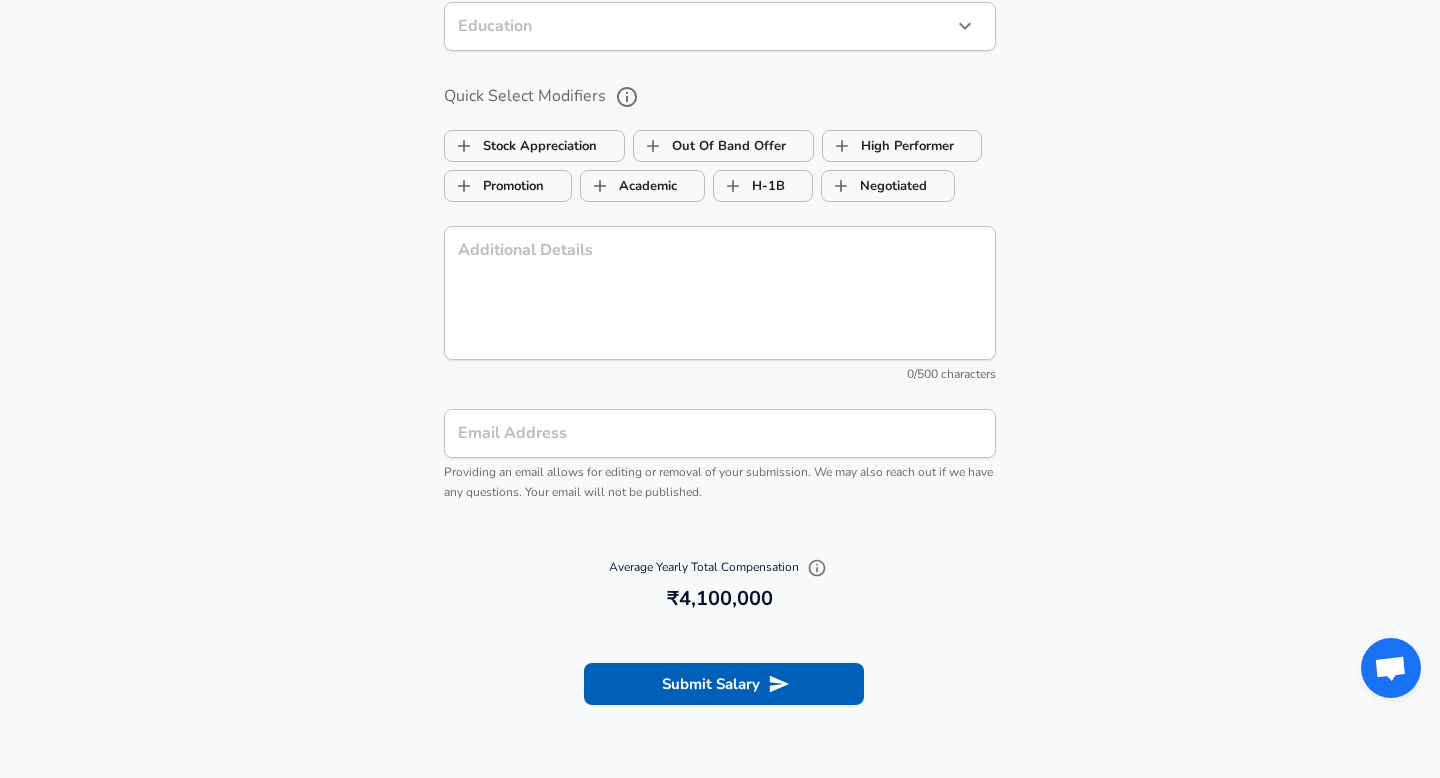 scroll, scrollTop: 2203, scrollLeft: 0, axis: vertical 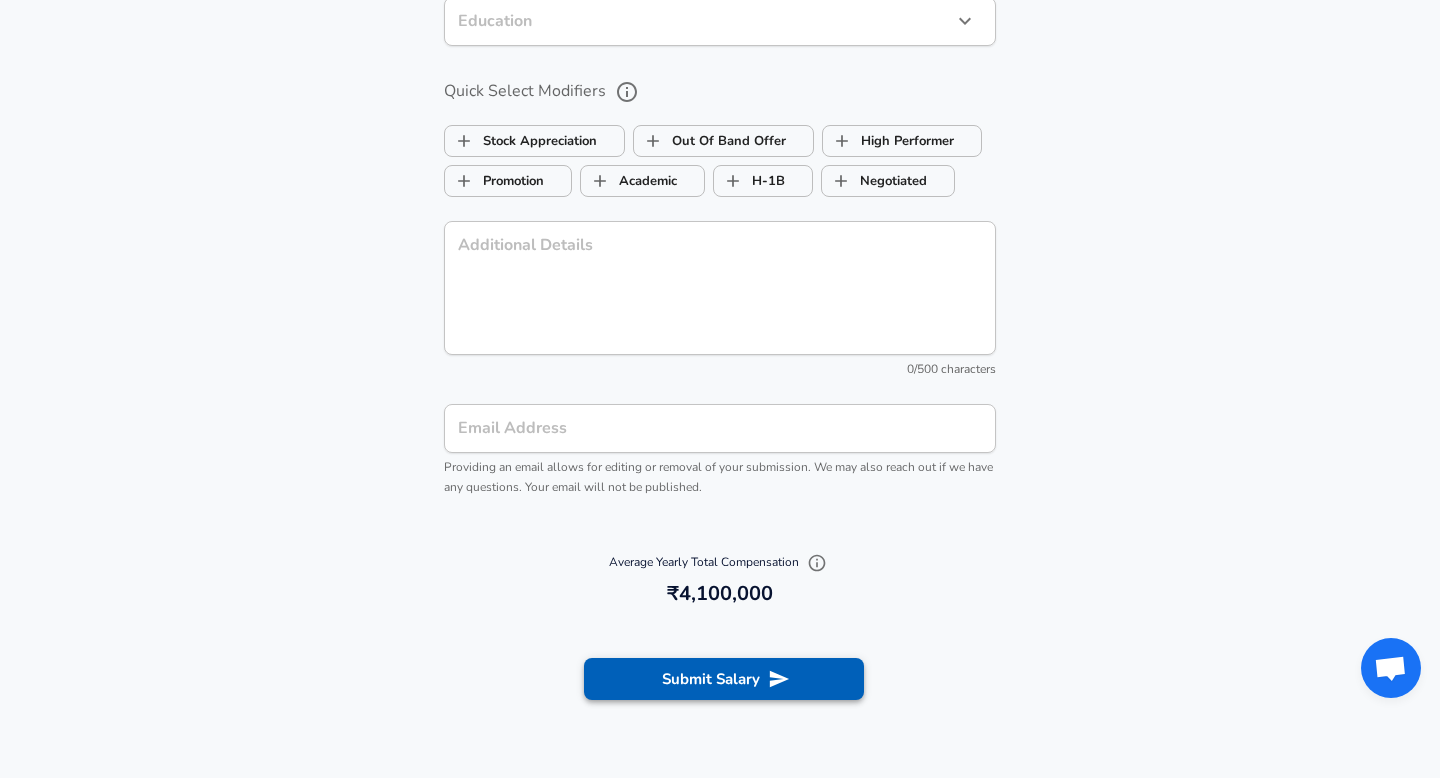 click on "Submit Salary" at bounding box center [724, 679] 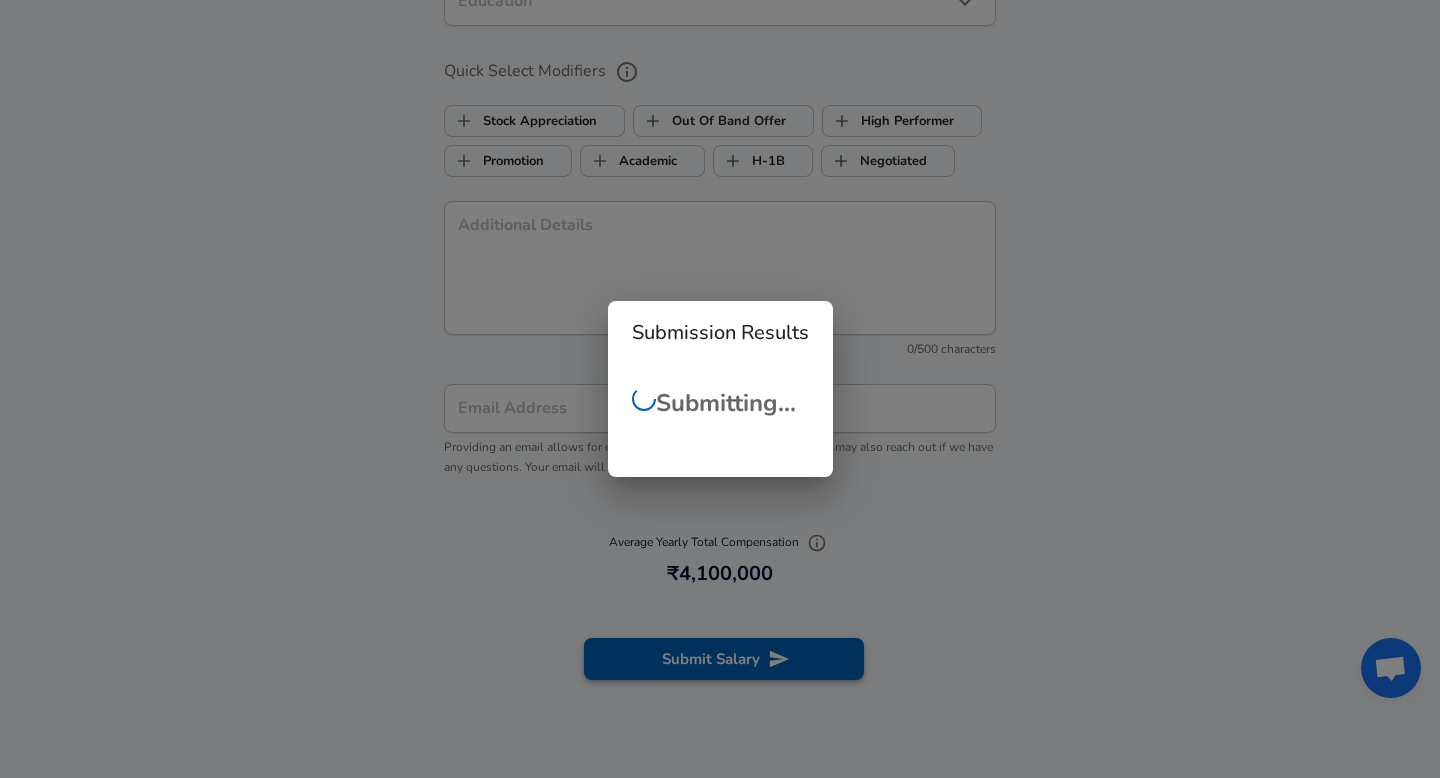 scroll, scrollTop: 2183, scrollLeft: 0, axis: vertical 